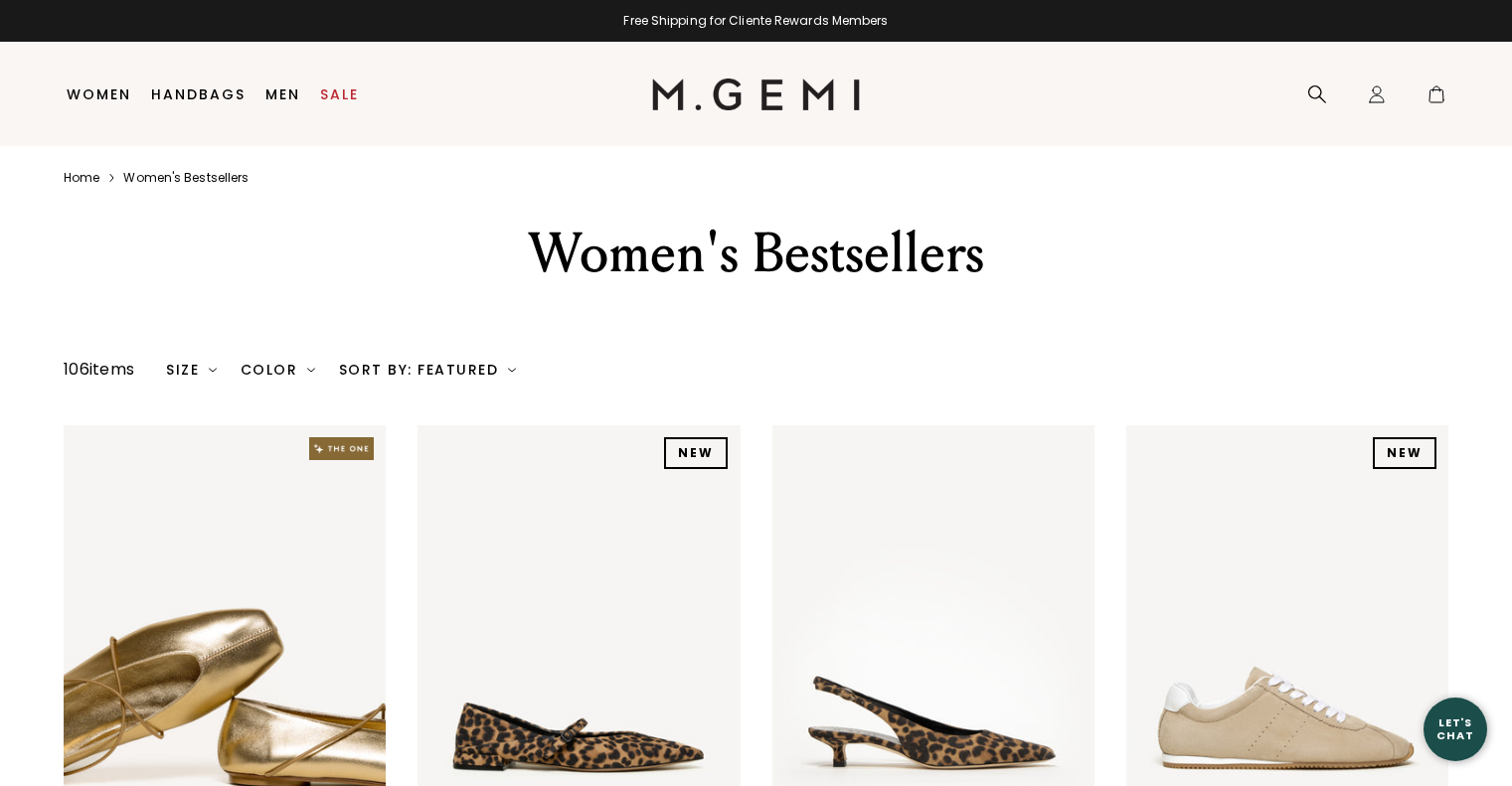 scroll, scrollTop: 0, scrollLeft: 0, axis: both 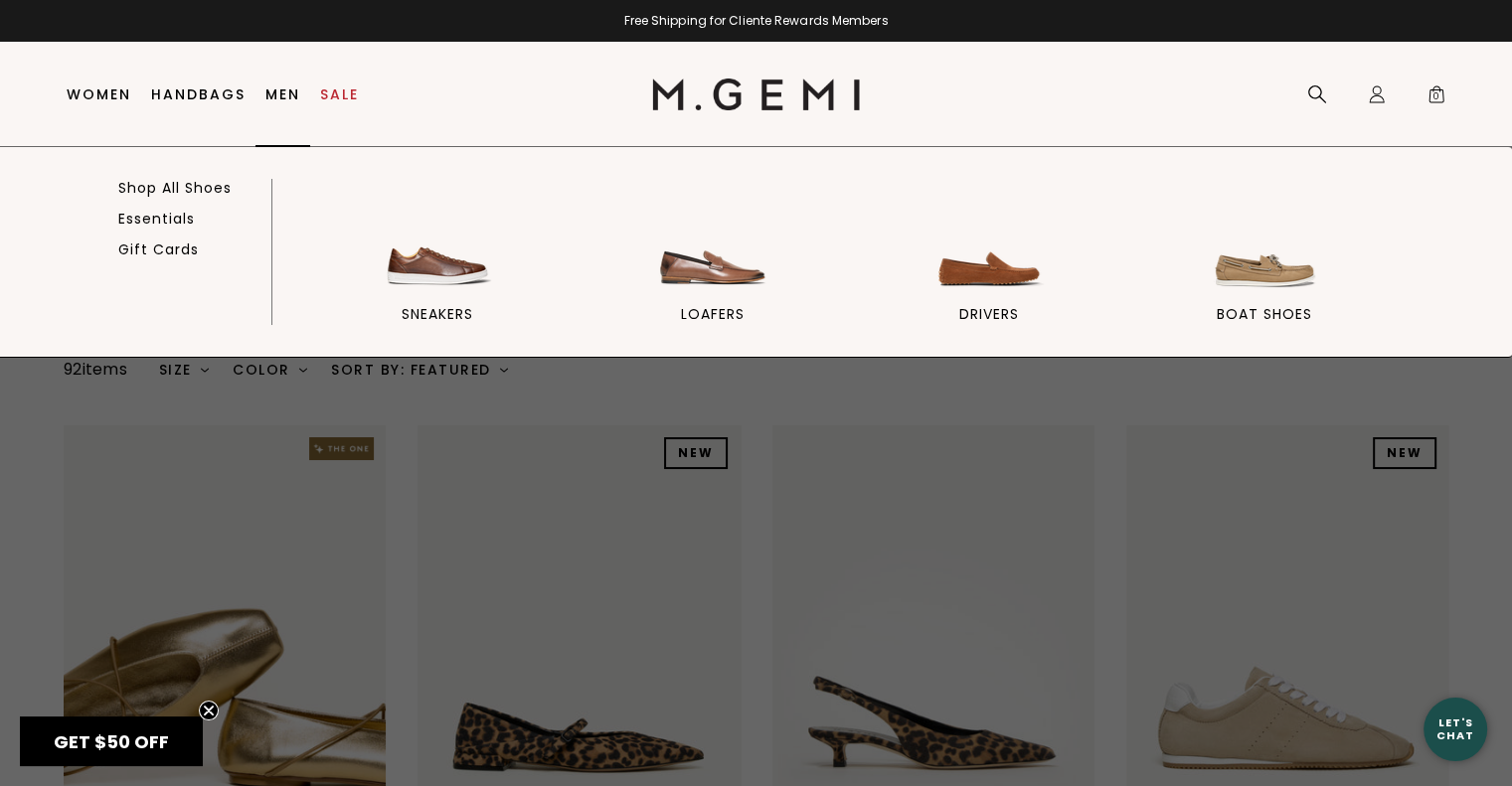 click on "Men" at bounding box center (282, 94) 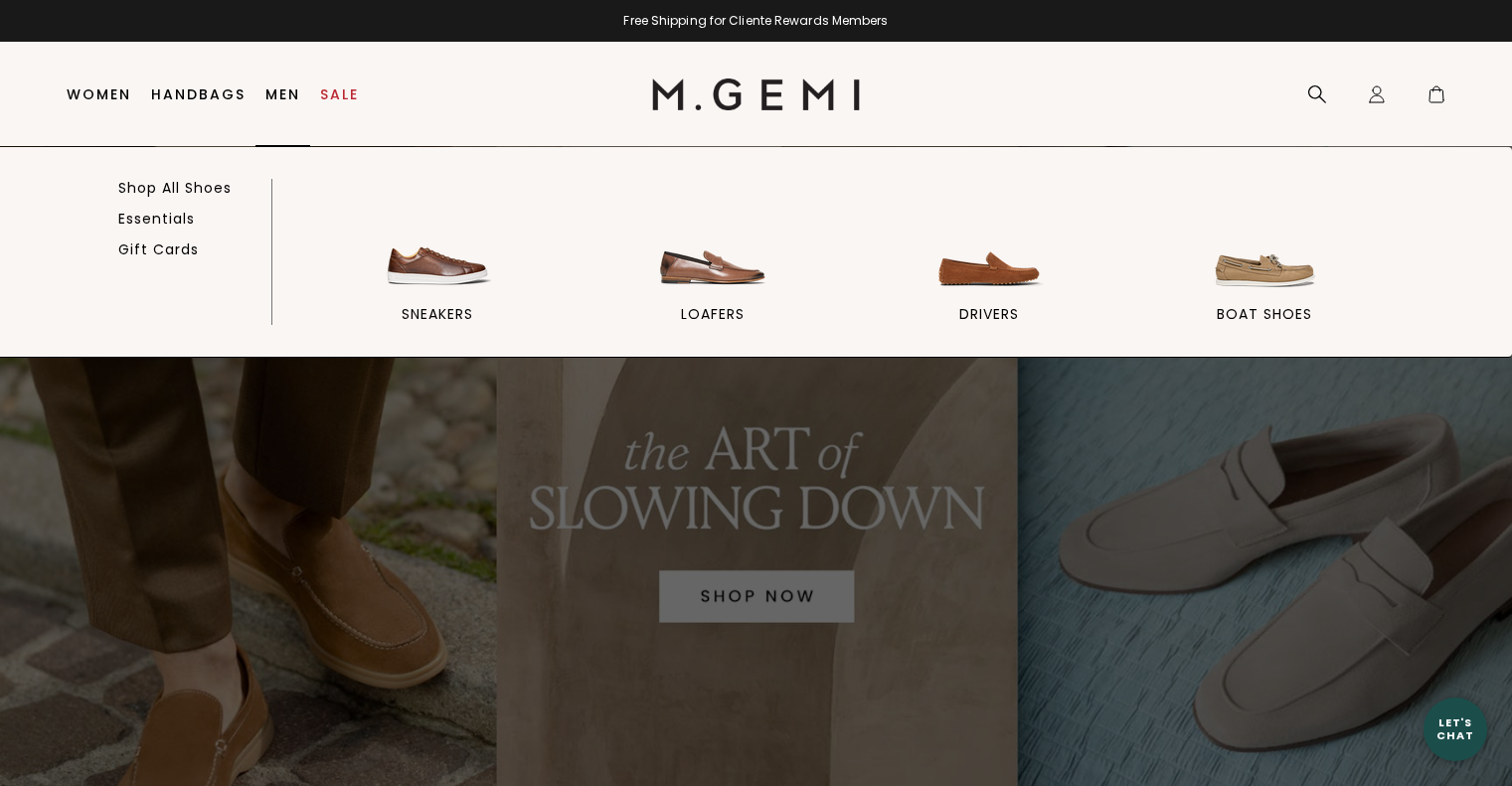 scroll, scrollTop: 0, scrollLeft: 0, axis: both 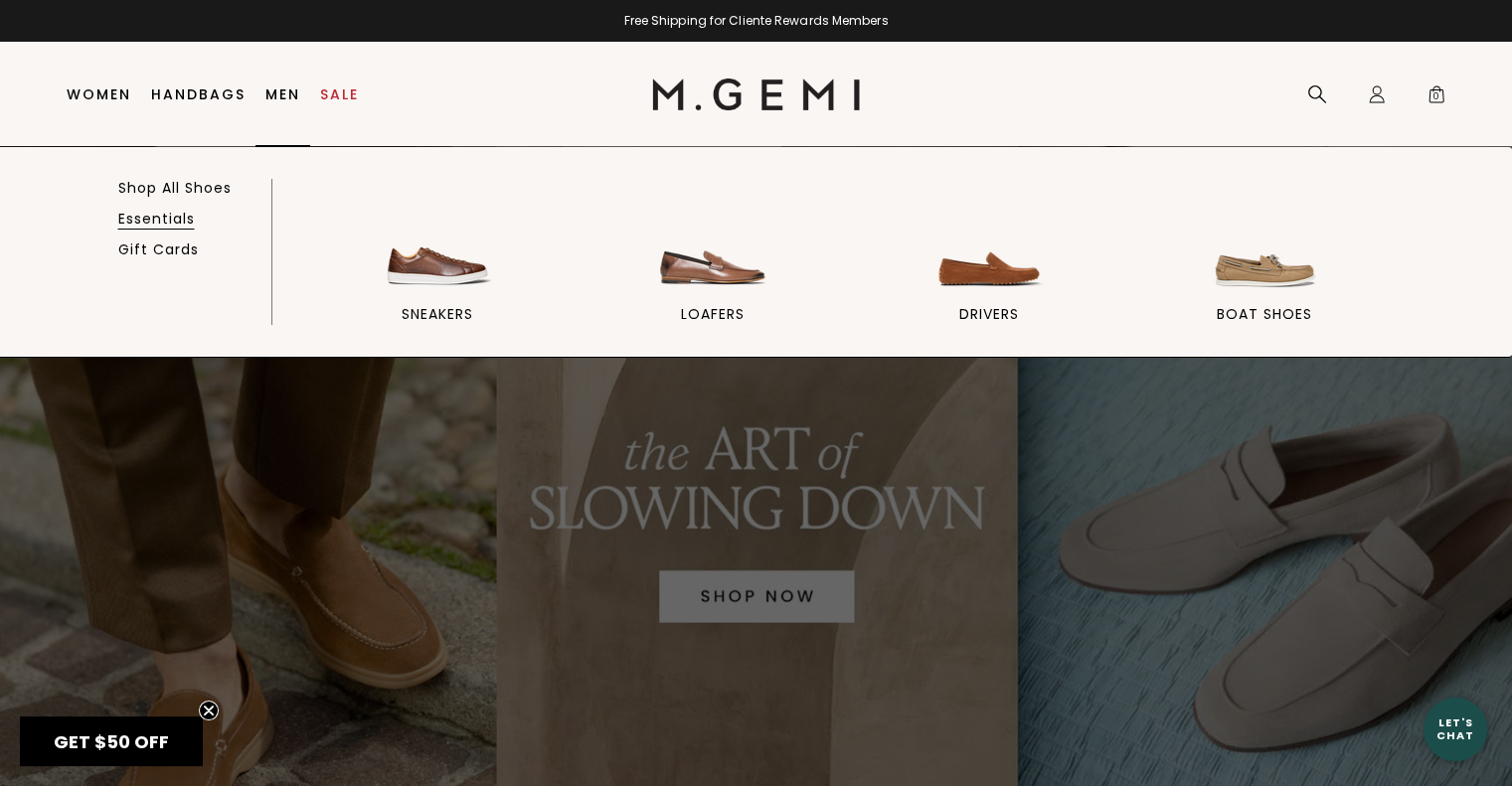 click on "Essentials" at bounding box center [156, 219] 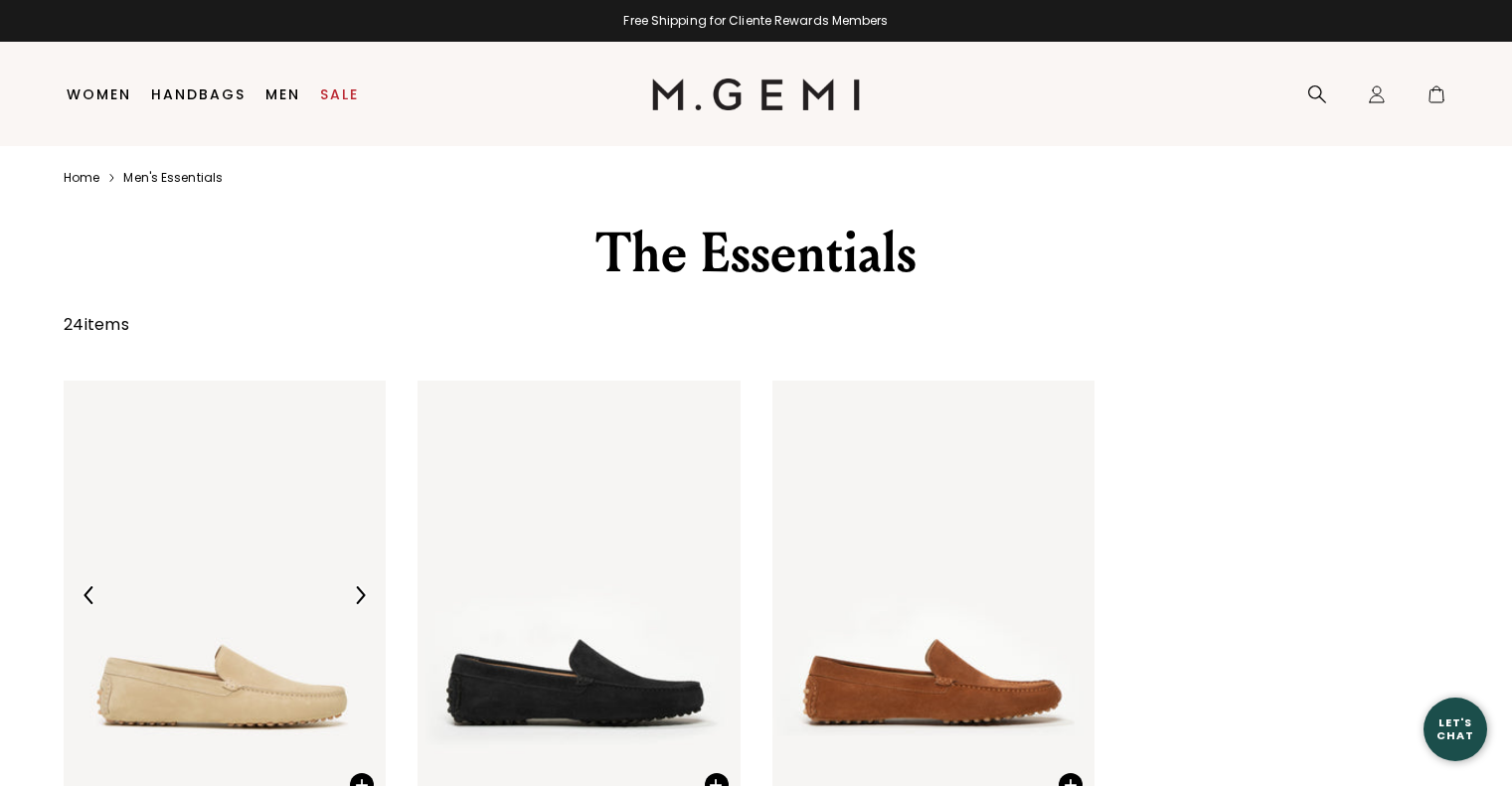 scroll, scrollTop: 0, scrollLeft: 0, axis: both 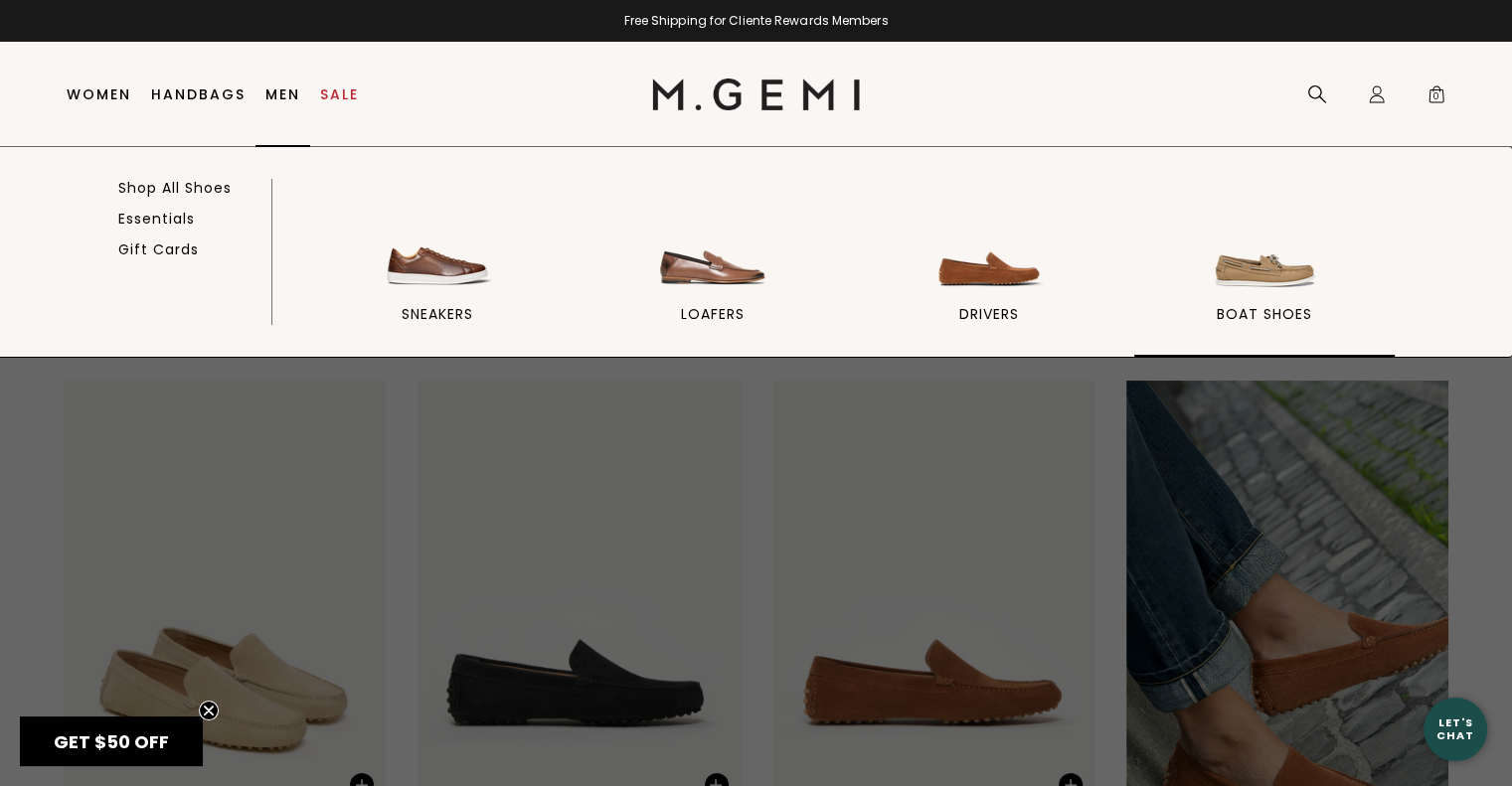 click at bounding box center [1264, 239] 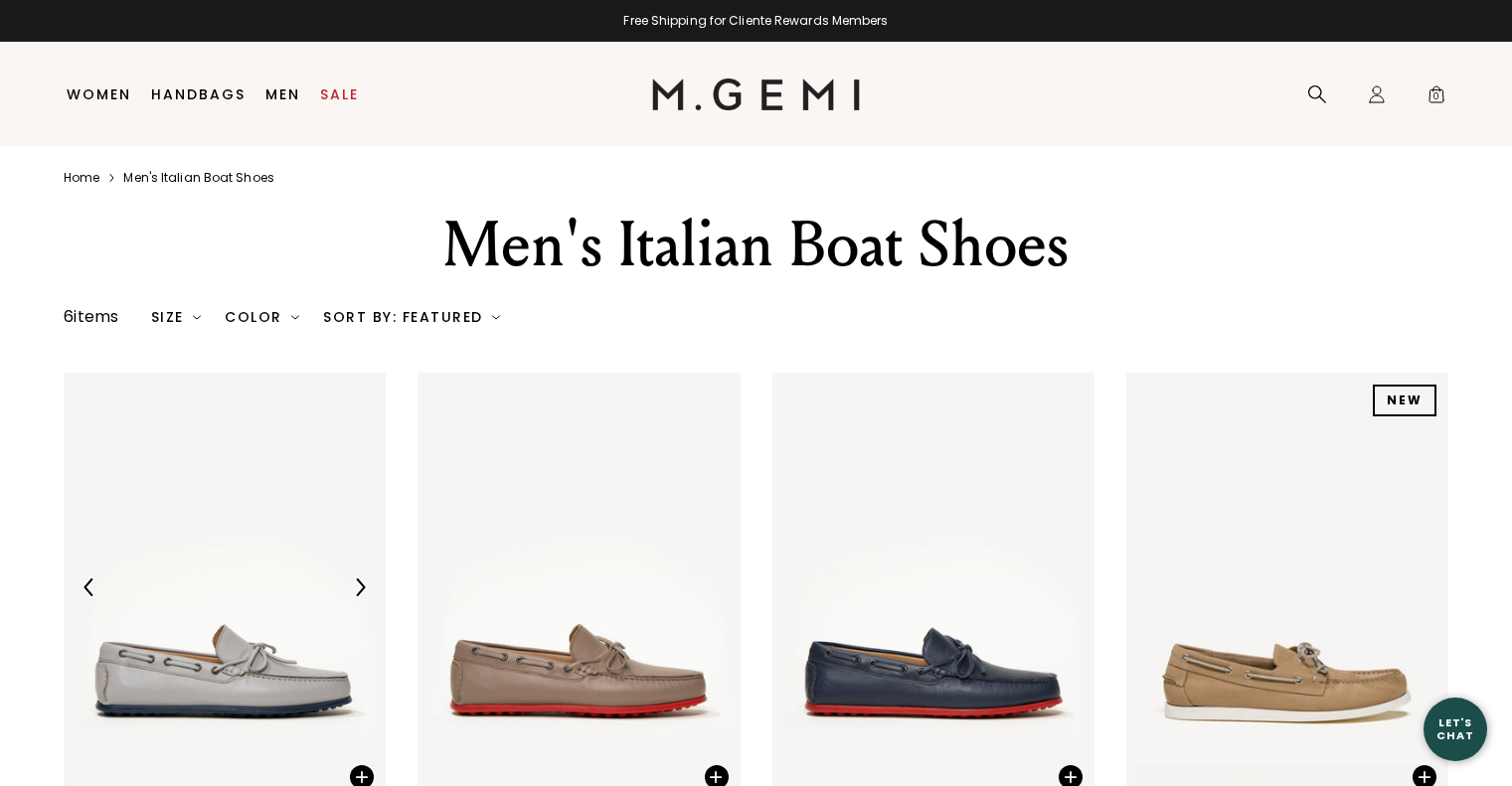 scroll, scrollTop: 0, scrollLeft: 0, axis: both 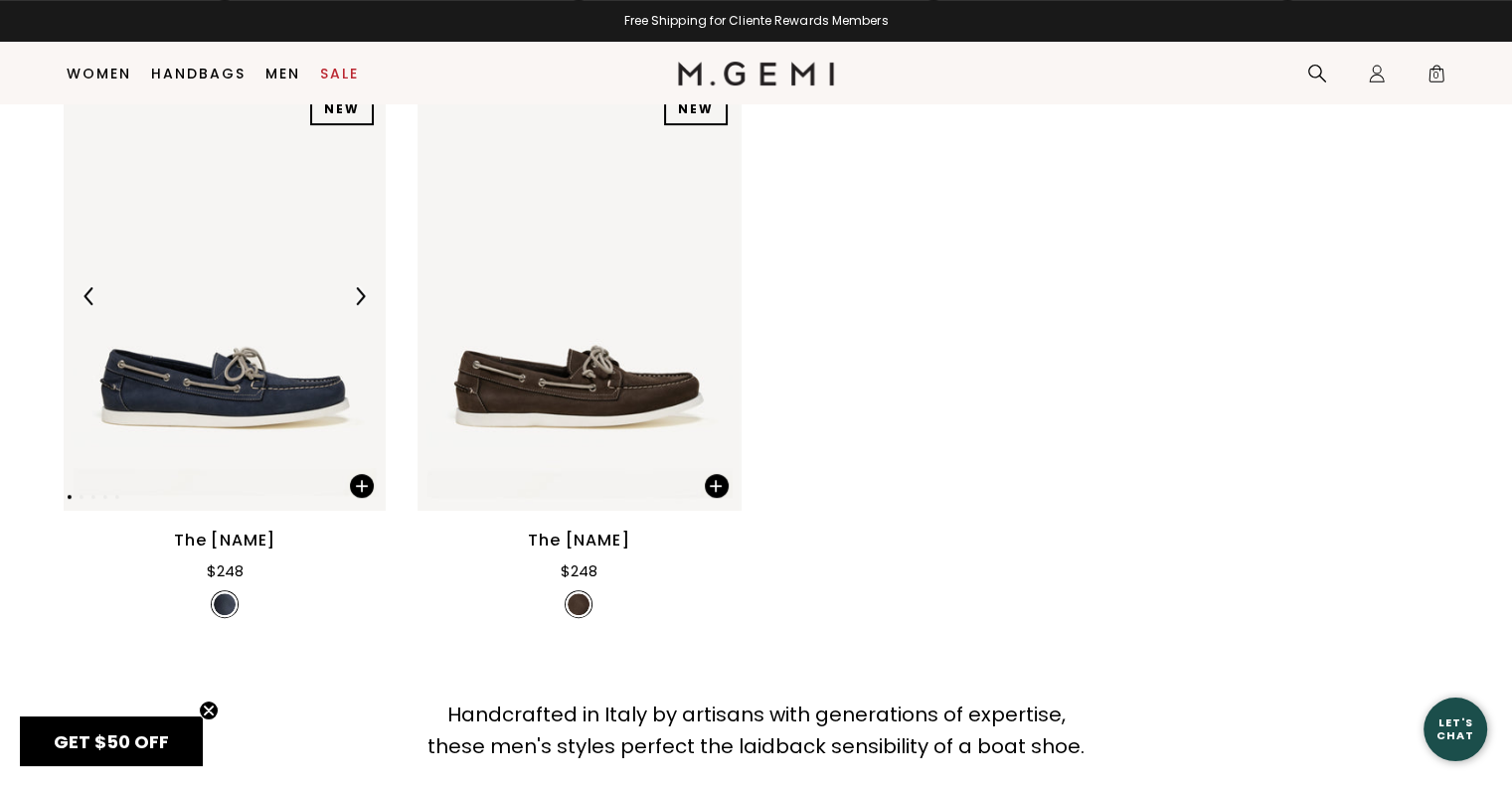 click at bounding box center (225, 296) 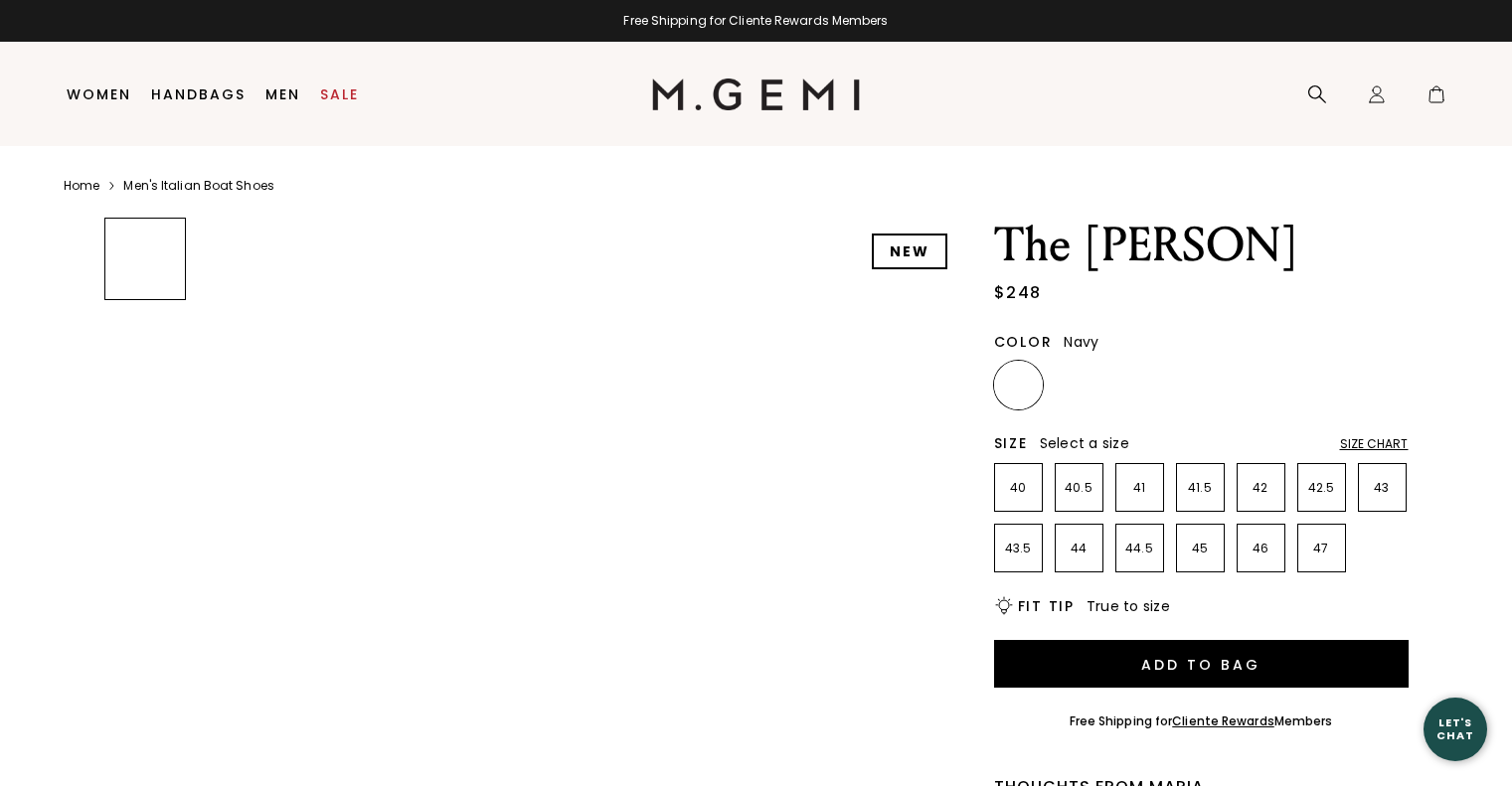 scroll, scrollTop: 0, scrollLeft: 0, axis: both 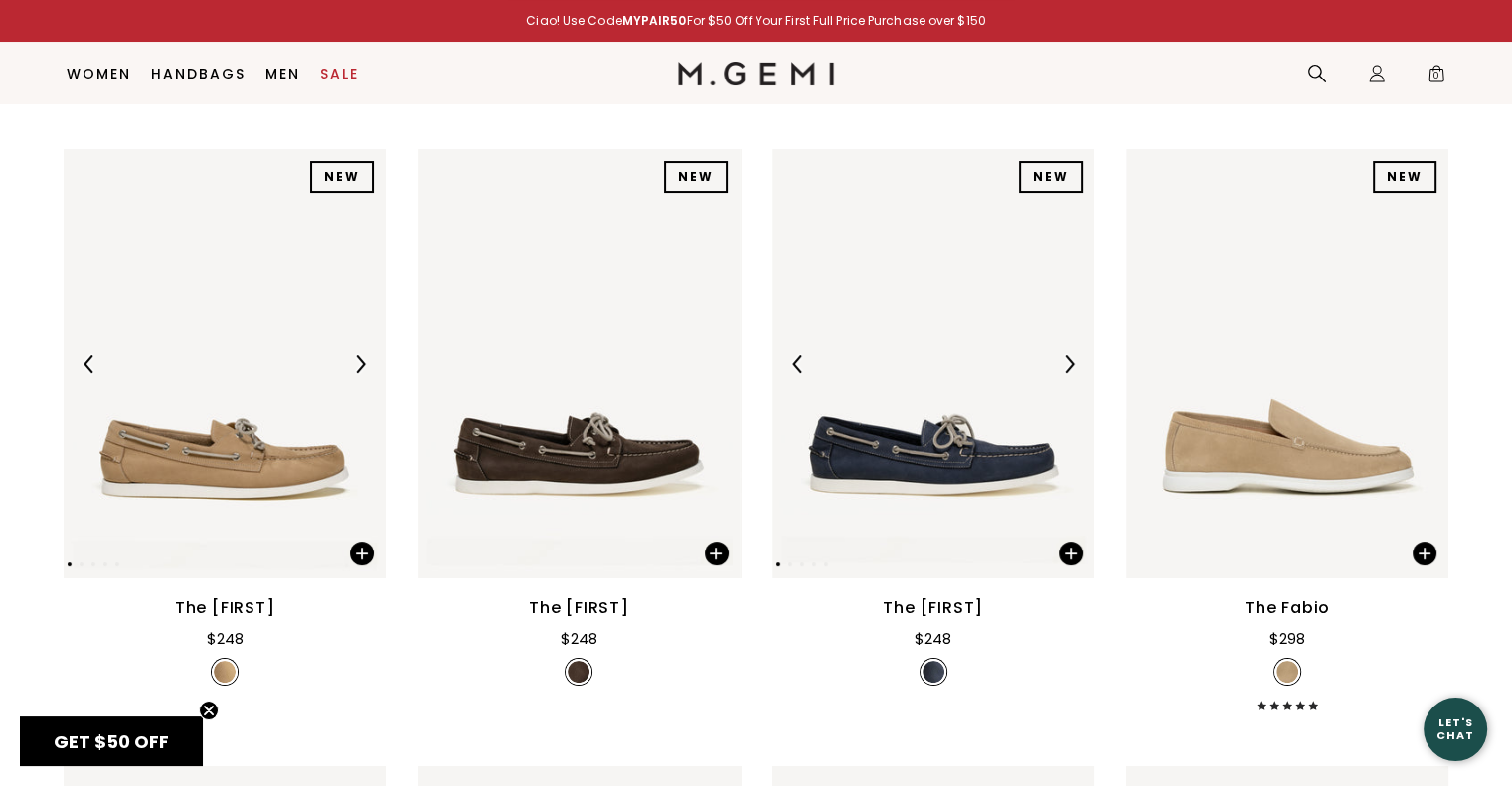 click at bounding box center [933, 364] 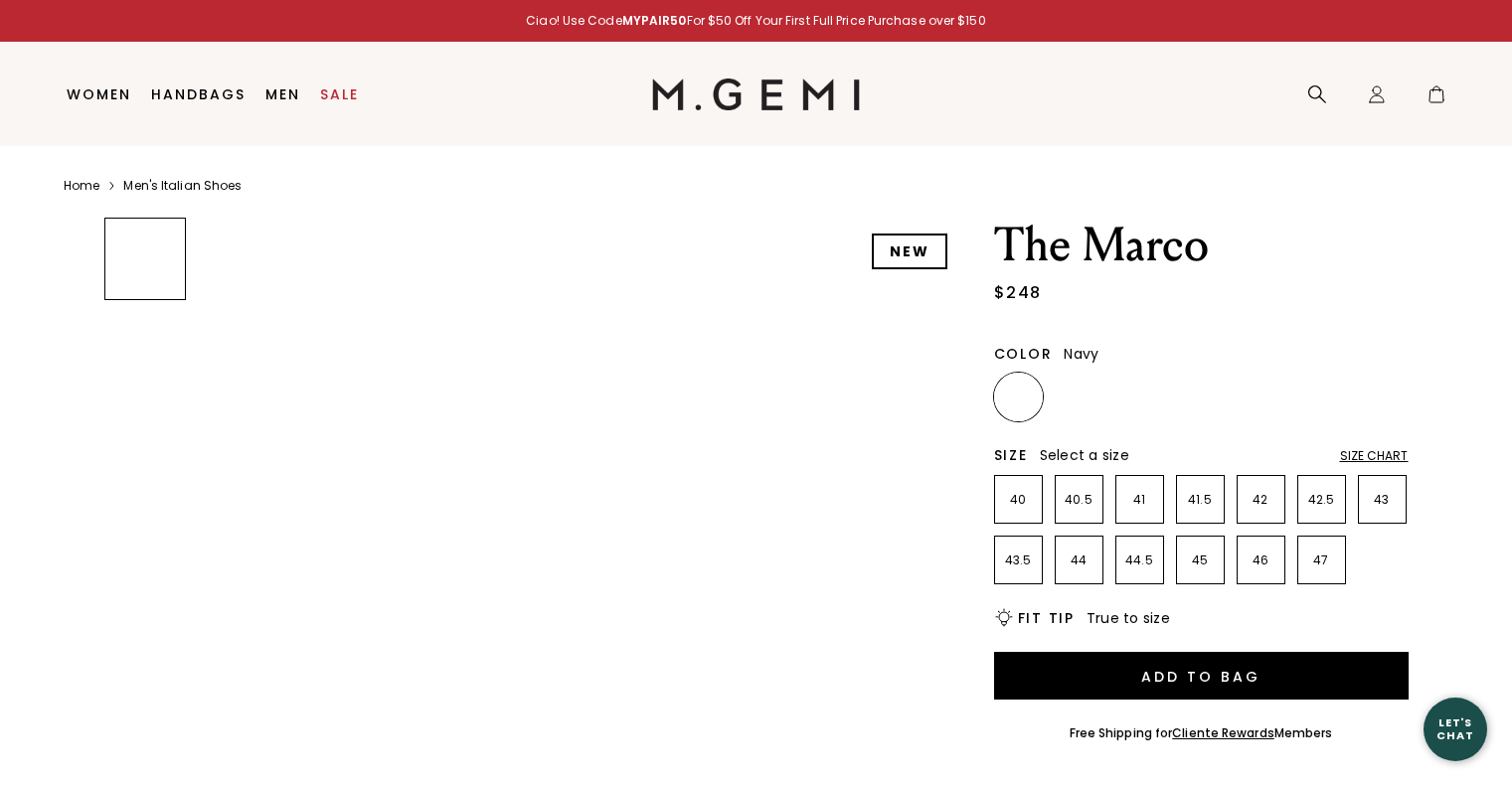 scroll, scrollTop: 0, scrollLeft: 0, axis: both 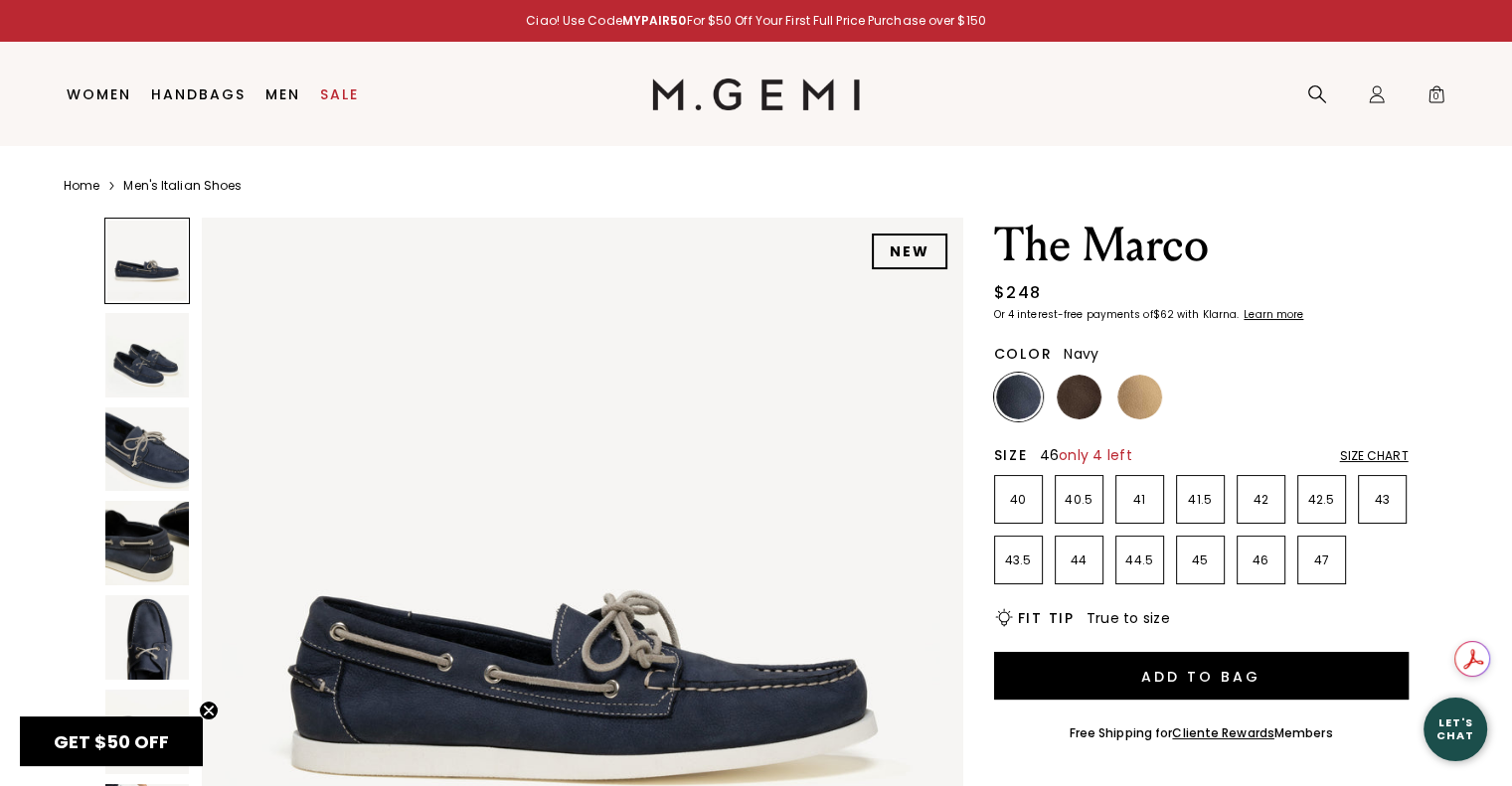 click on "46" at bounding box center [1260, 560] 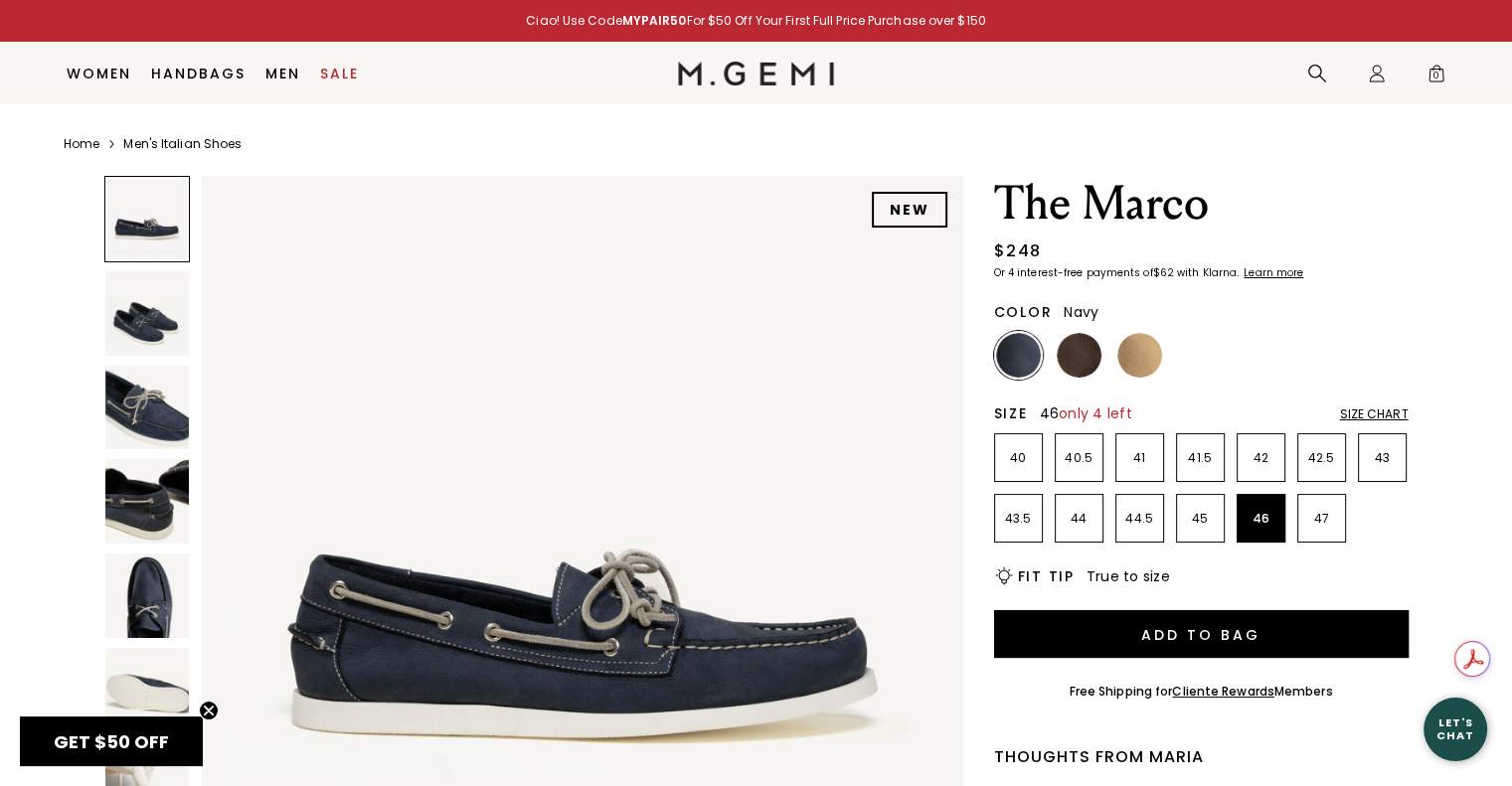 scroll, scrollTop: 87, scrollLeft: 0, axis: vertical 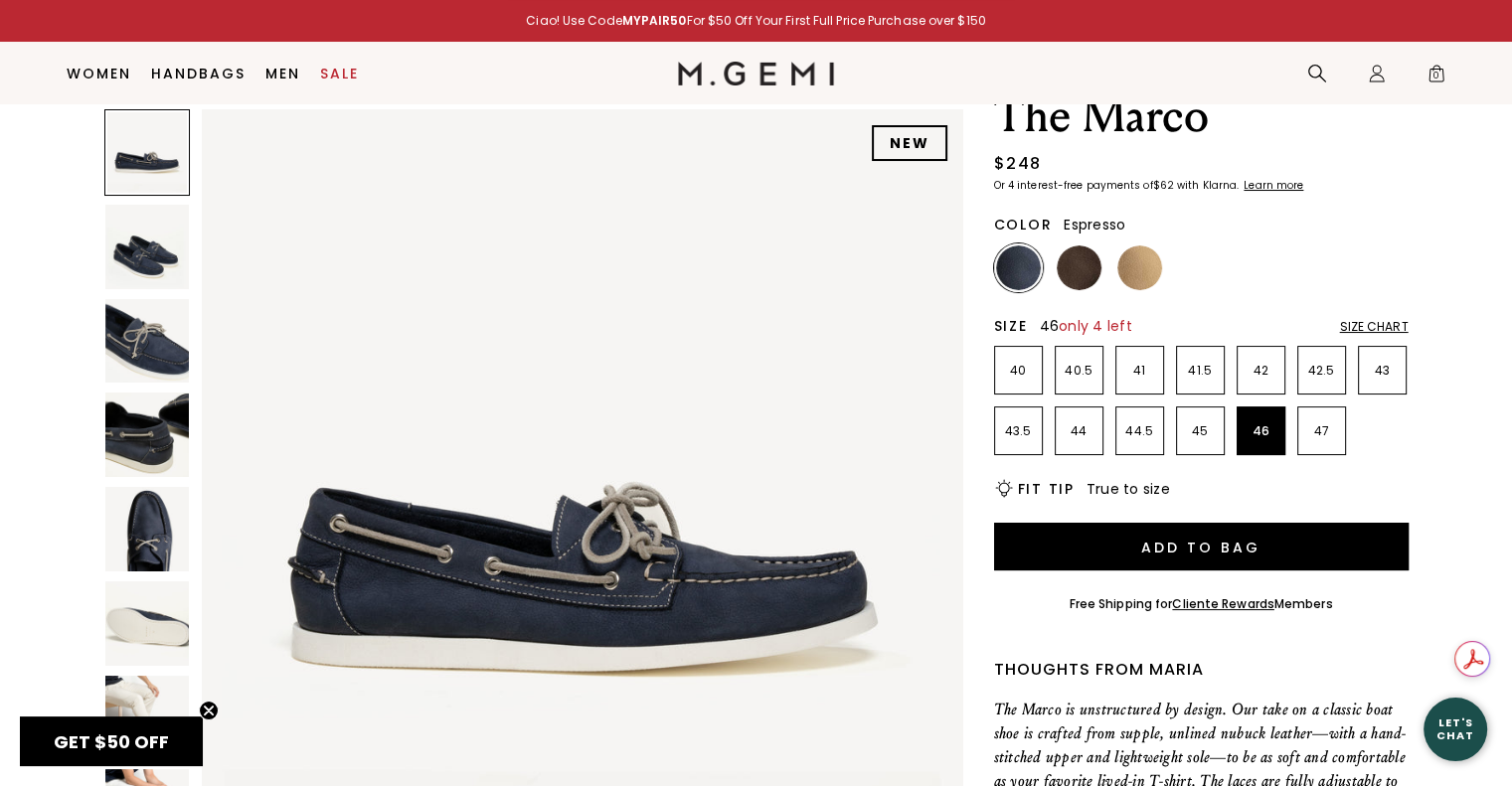 click at bounding box center [1079, 267] 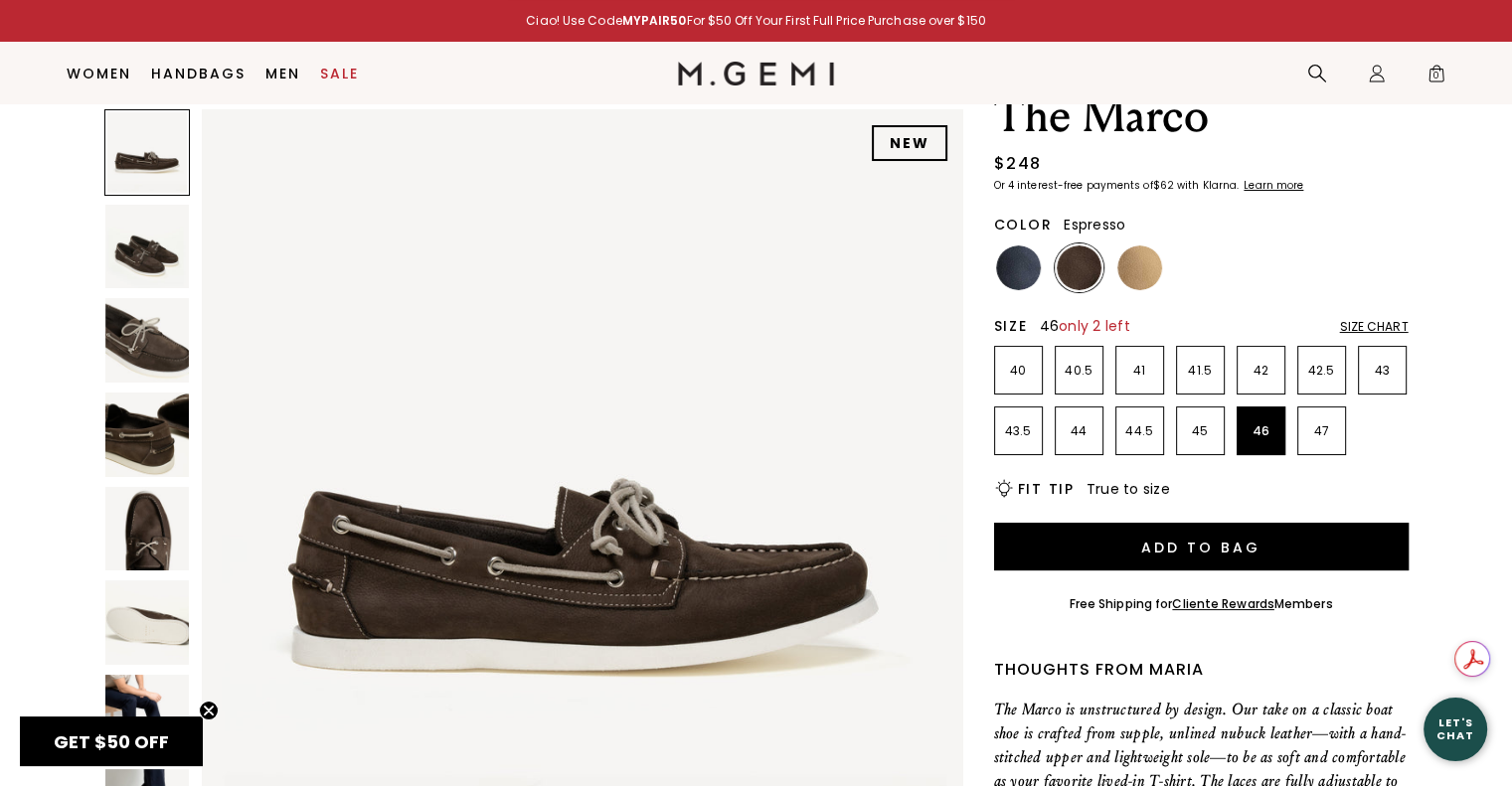 scroll, scrollTop: 0, scrollLeft: 0, axis: both 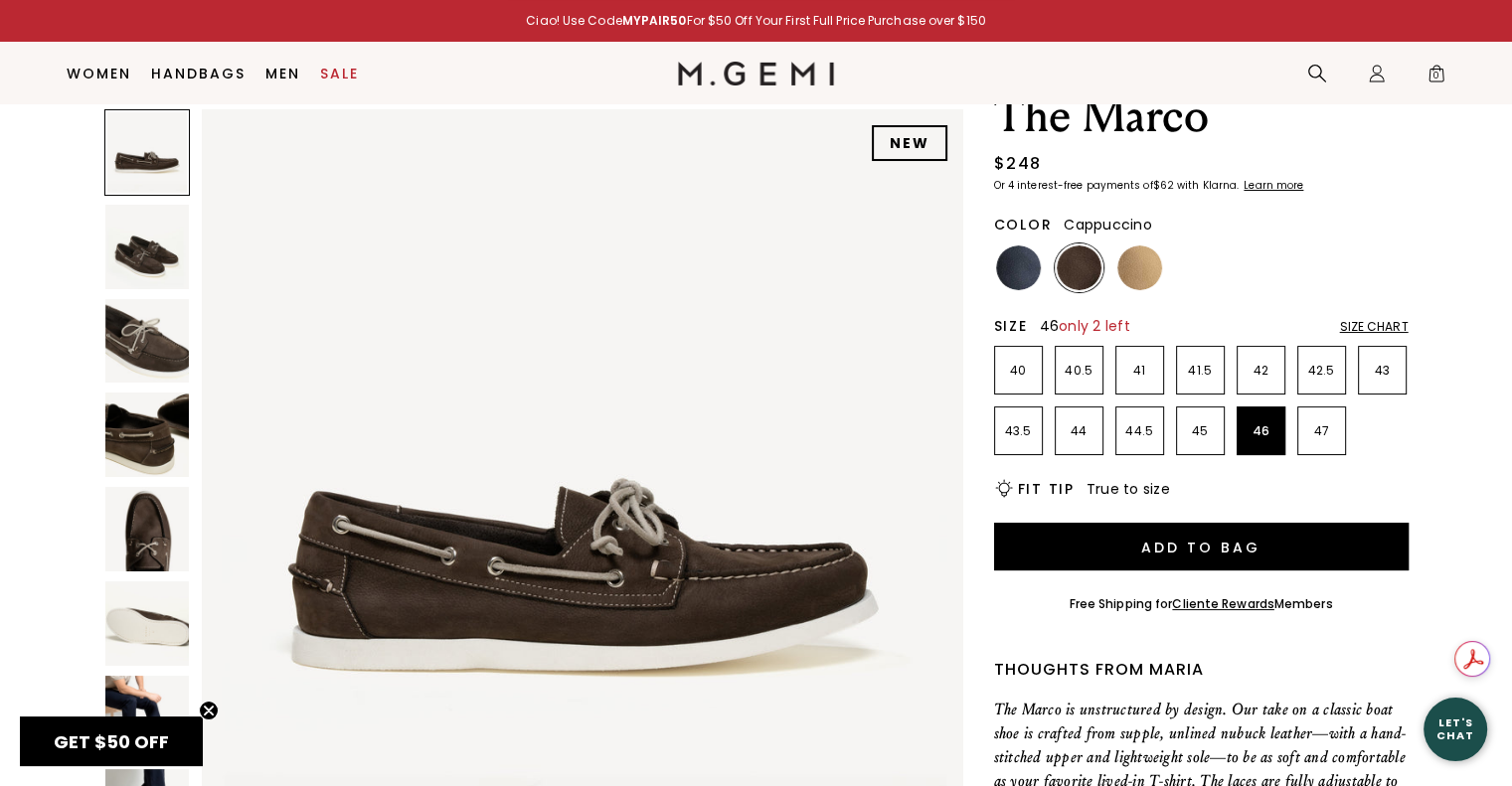 click at bounding box center [1139, 267] 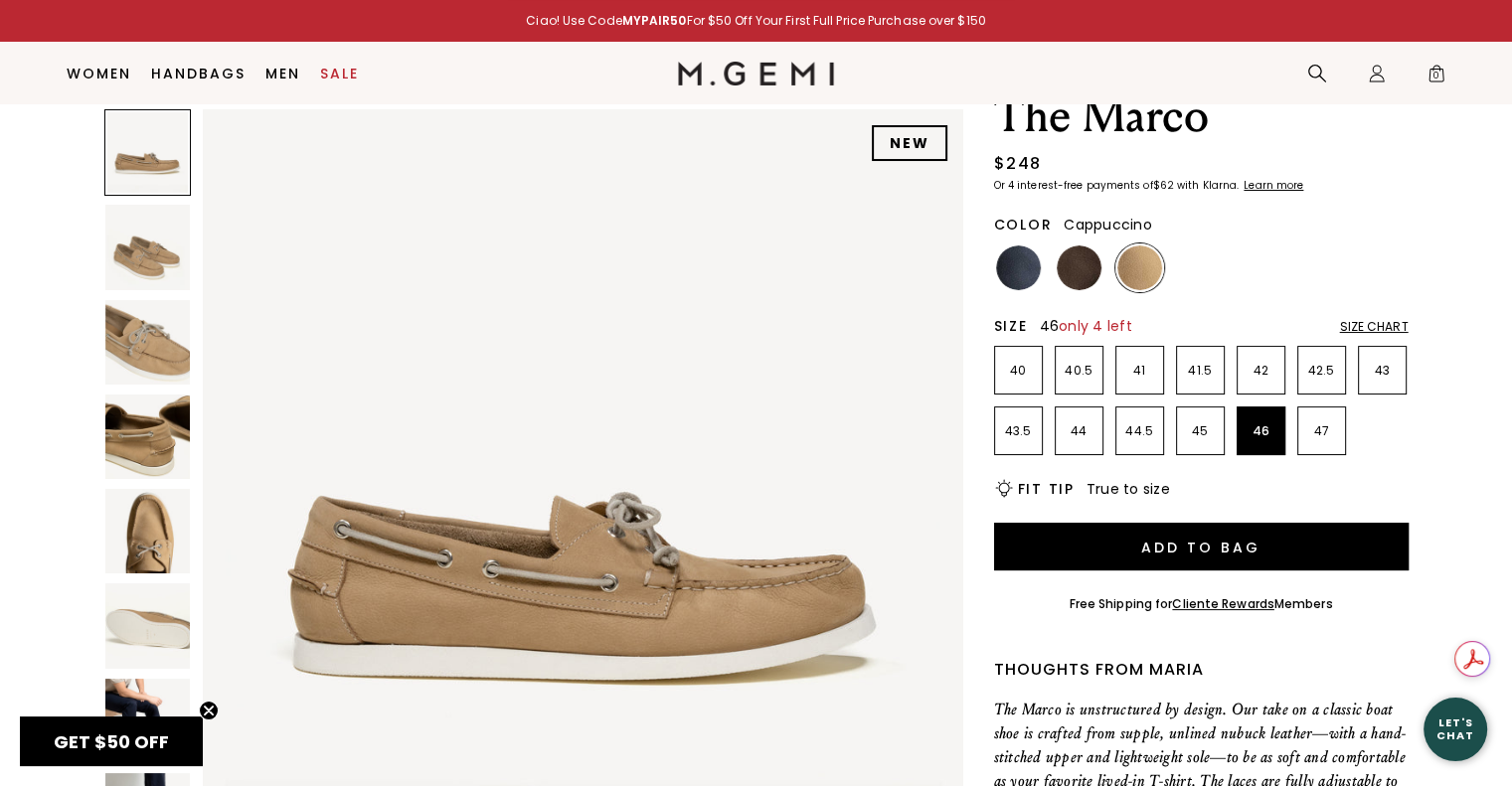 scroll, scrollTop: 0, scrollLeft: 0, axis: both 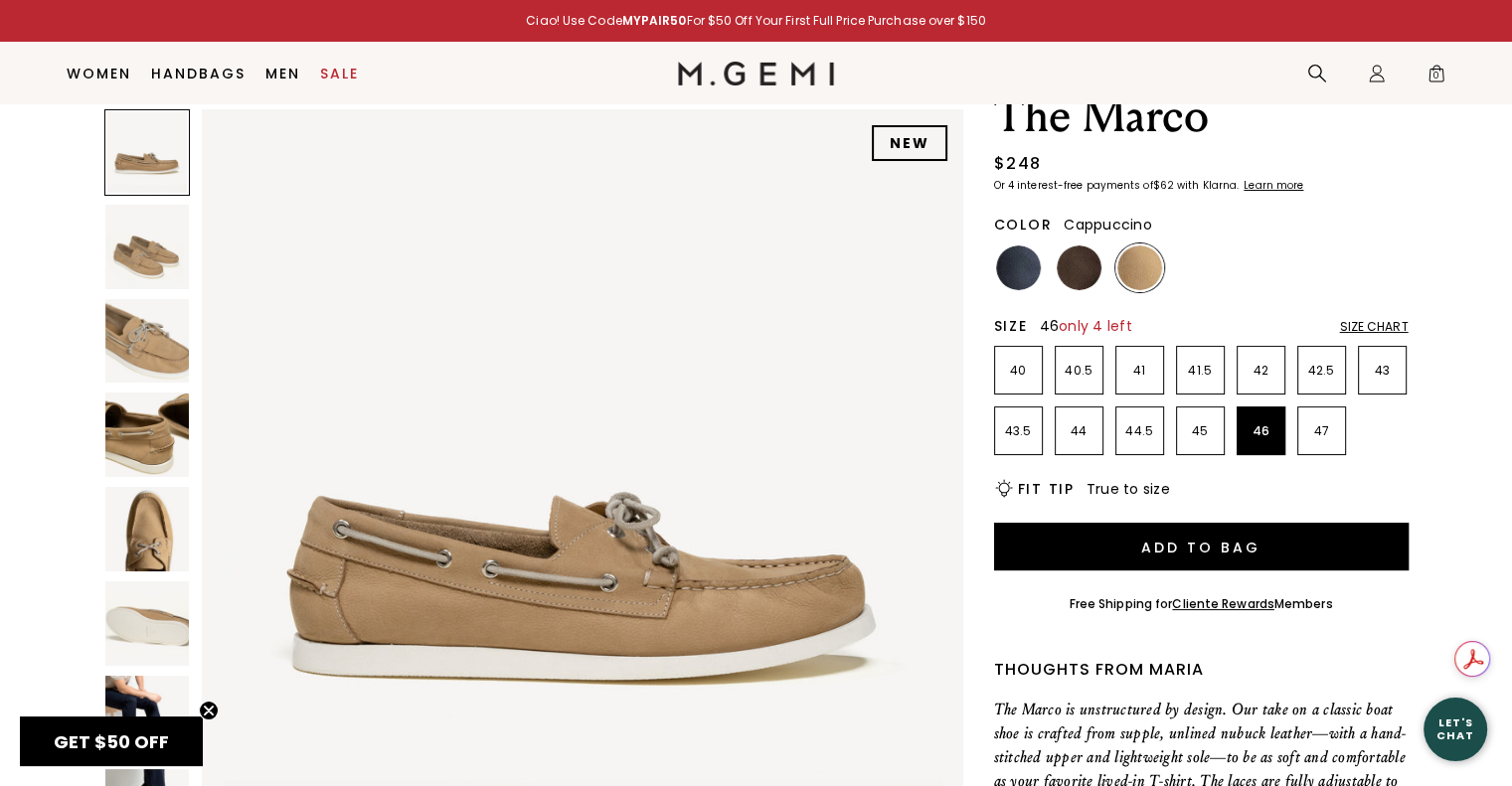 click at bounding box center (147, 246) 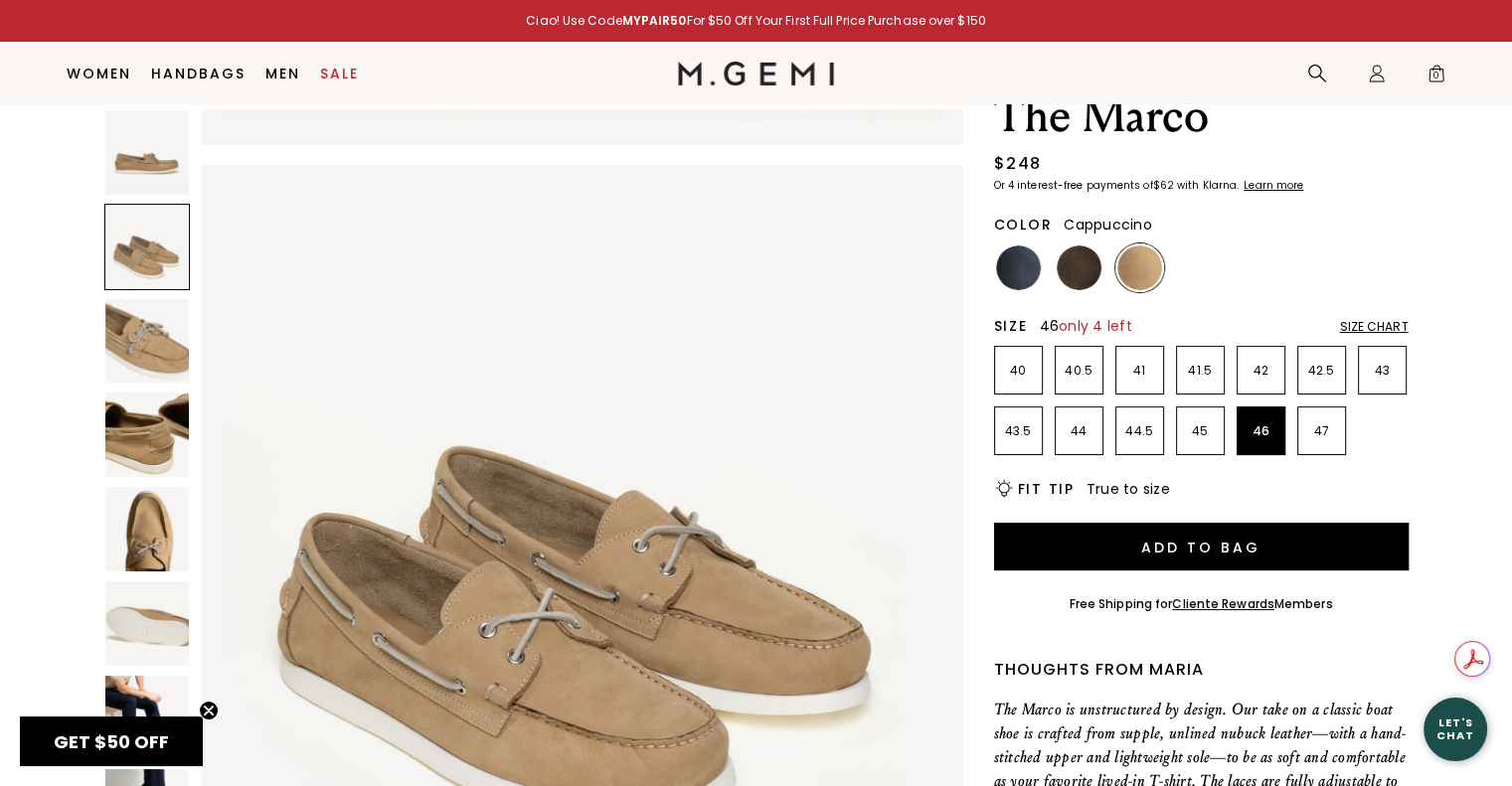 scroll, scrollTop: 765, scrollLeft: 0, axis: vertical 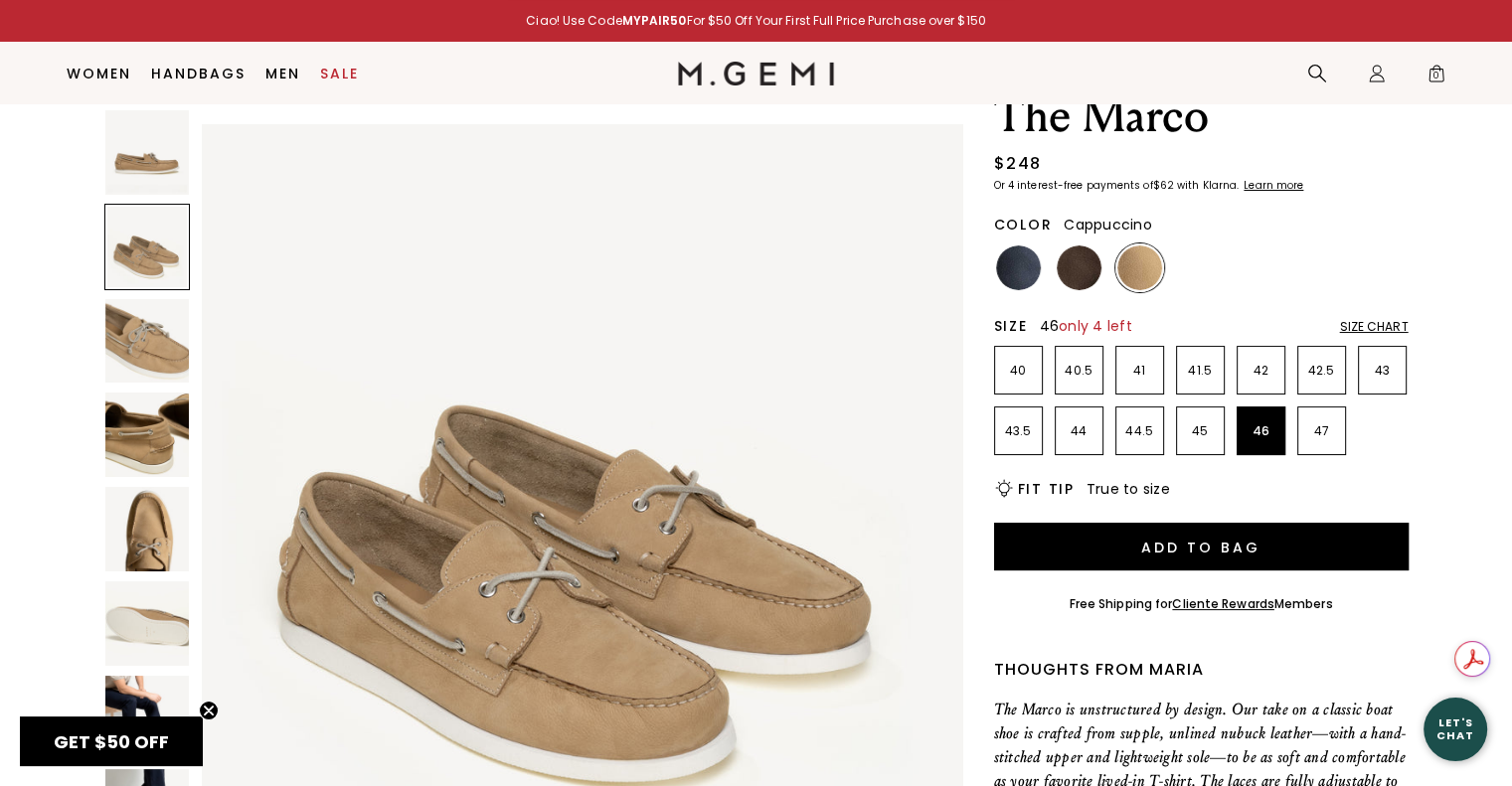 click at bounding box center (147, 341) 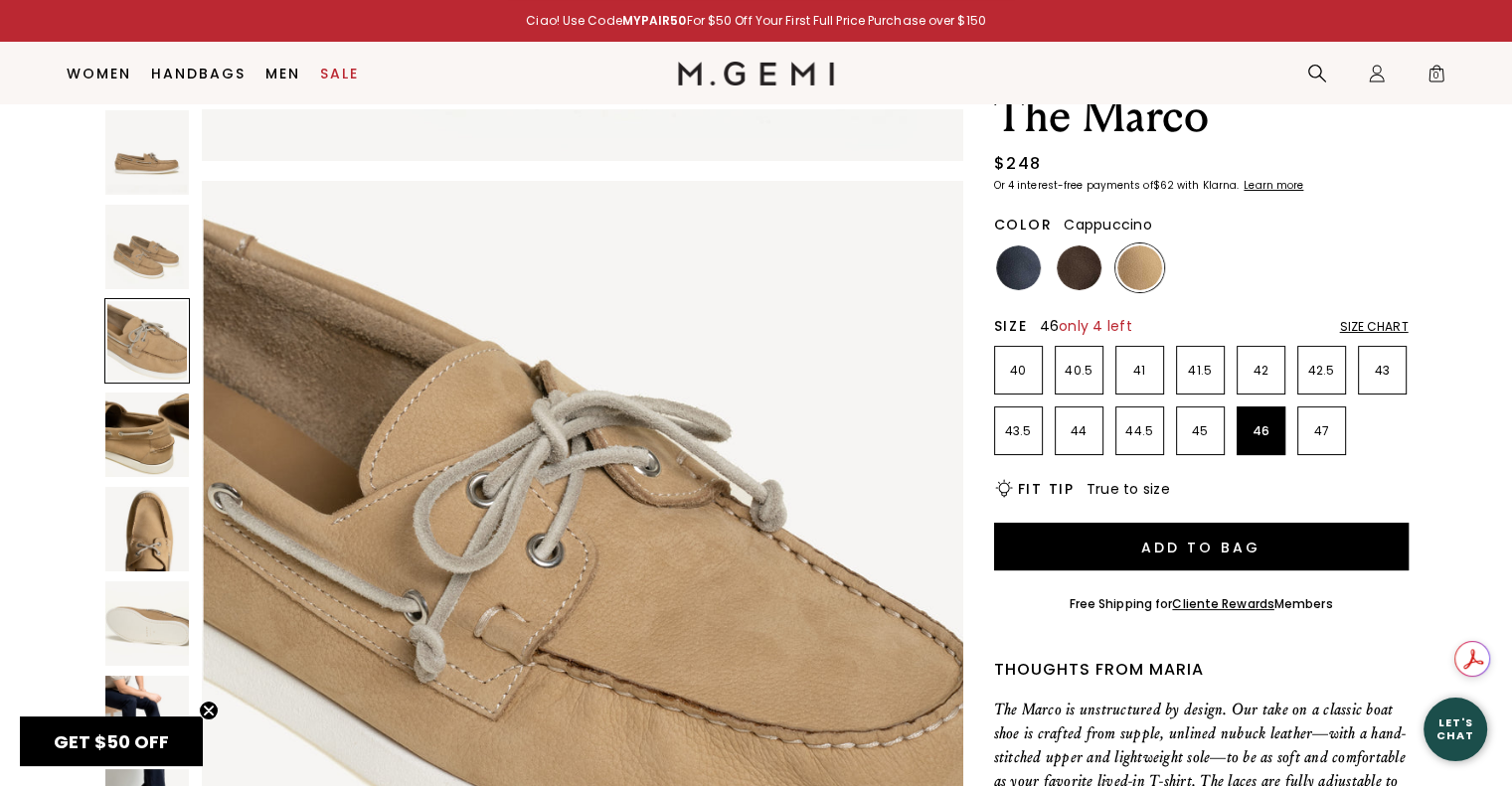scroll, scrollTop: 1530, scrollLeft: 0, axis: vertical 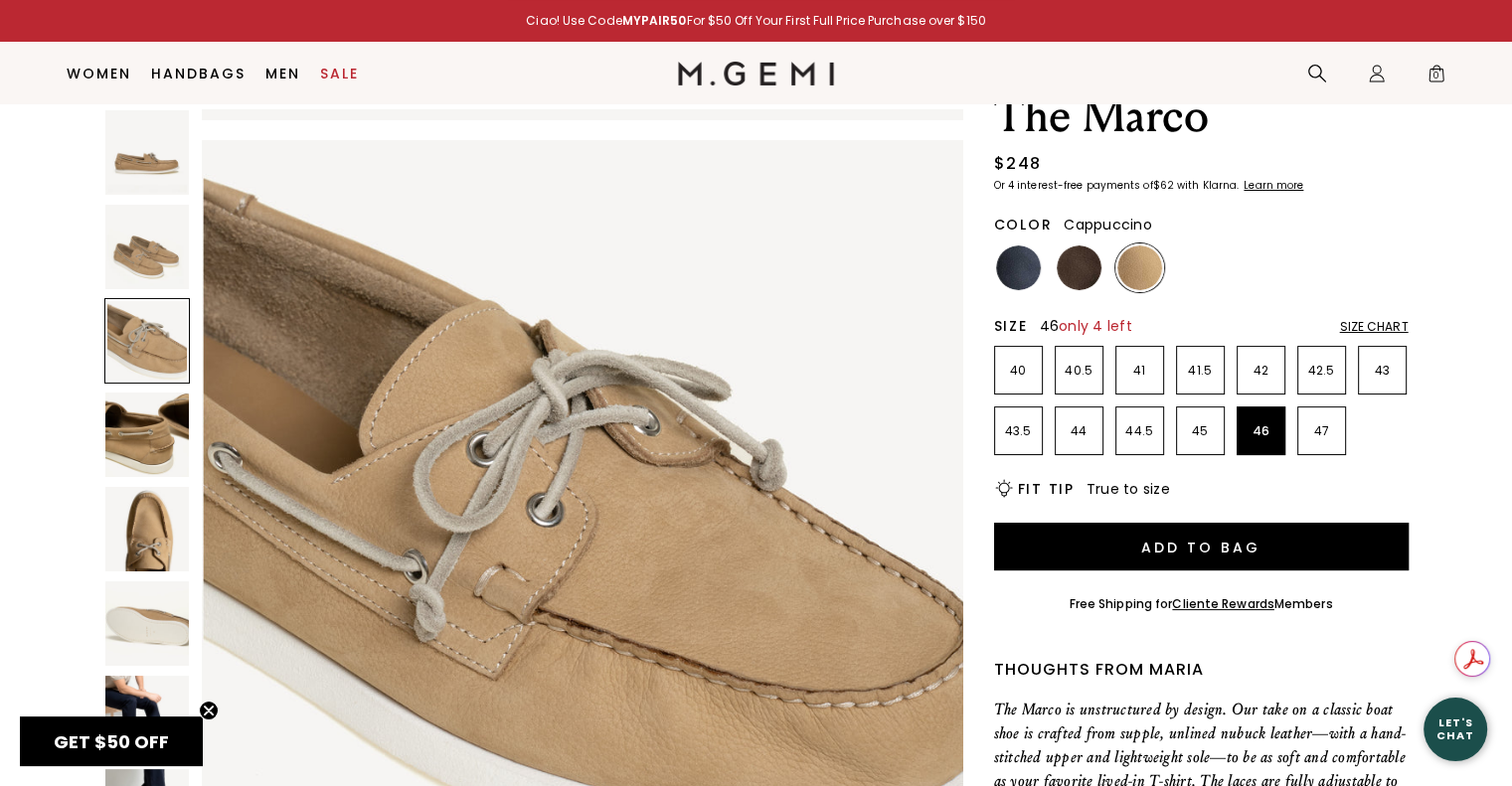 click at bounding box center (147, 434) 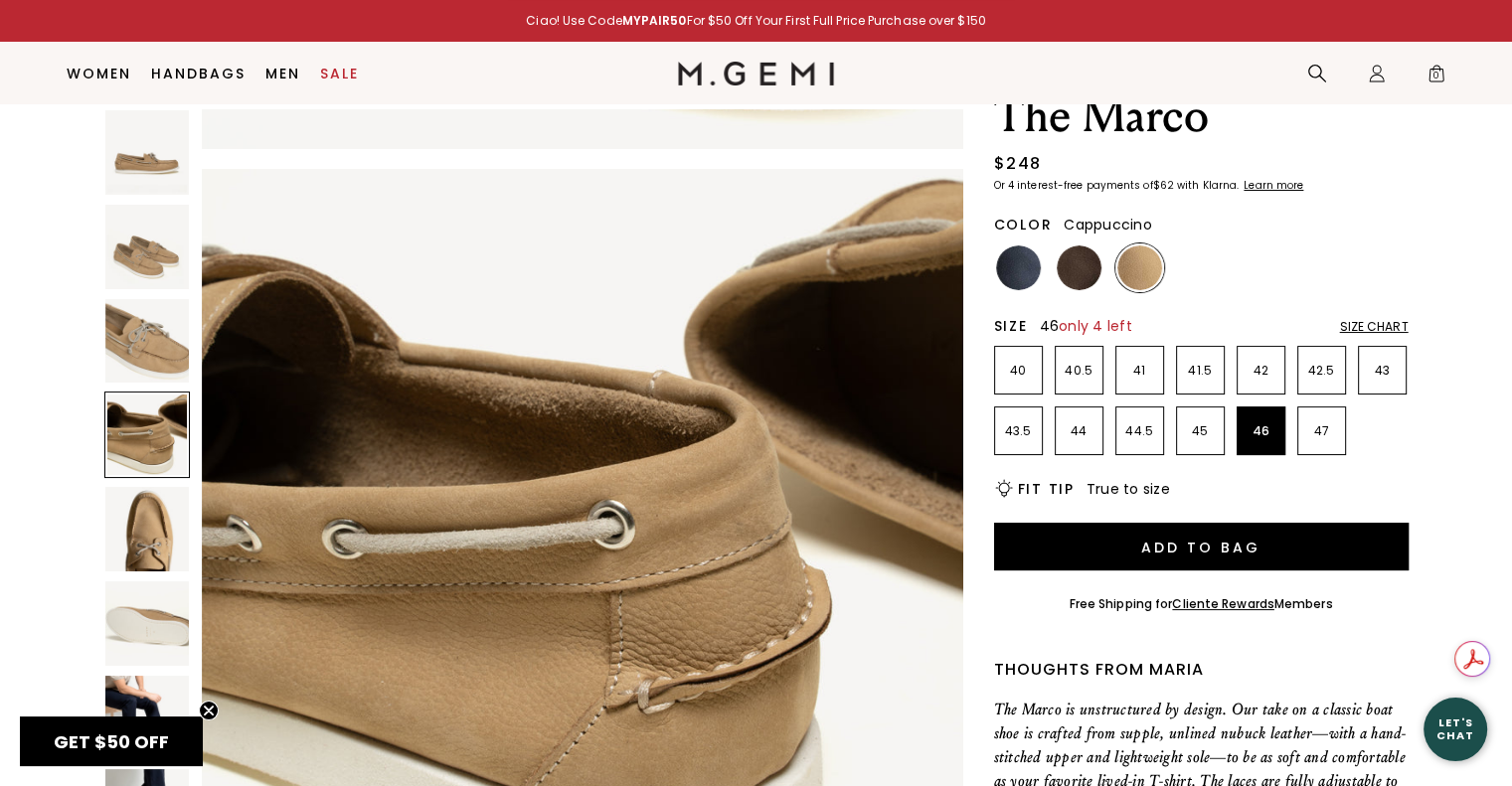 scroll, scrollTop: 2295, scrollLeft: 0, axis: vertical 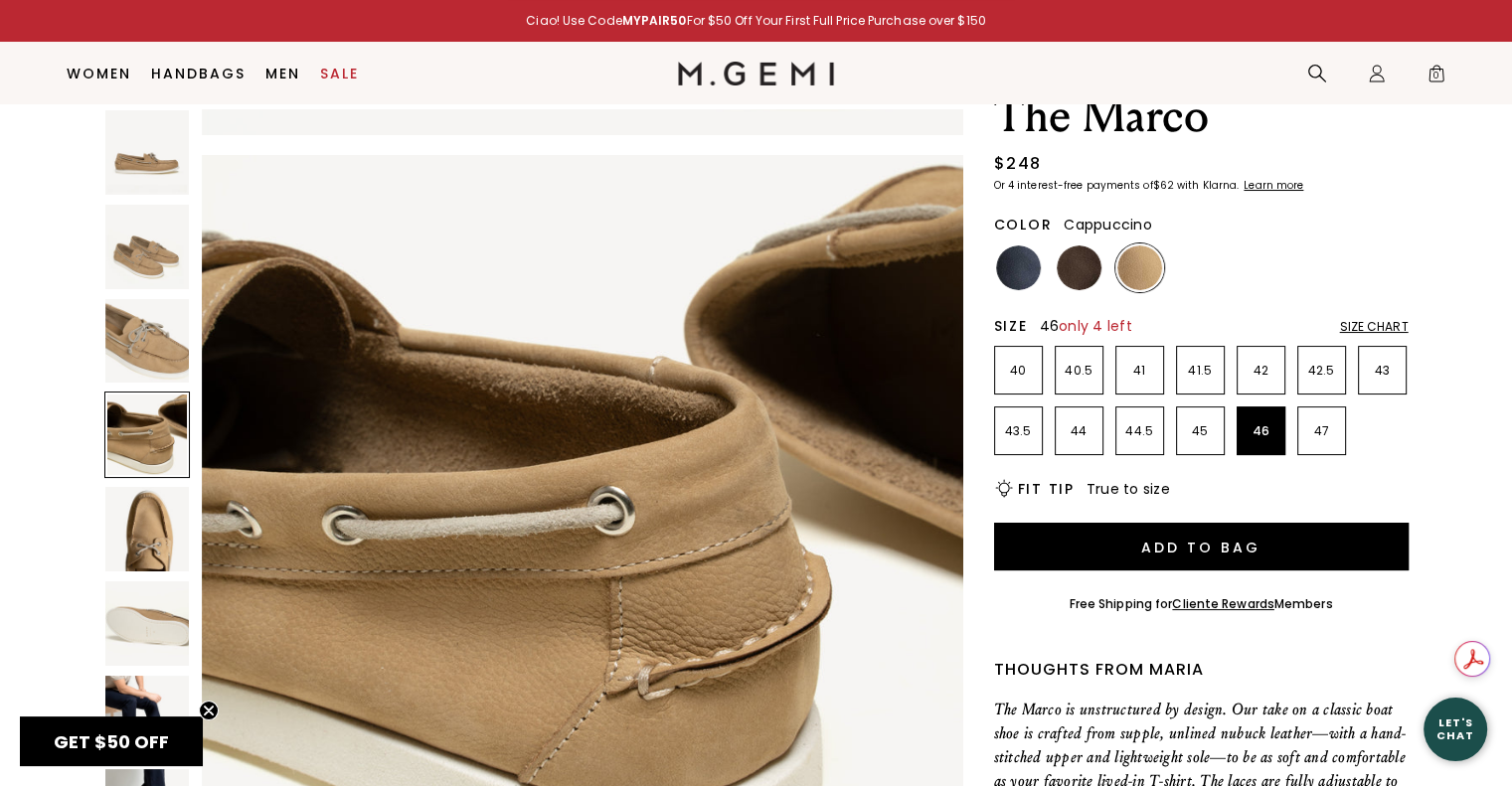 click at bounding box center (147, 529) 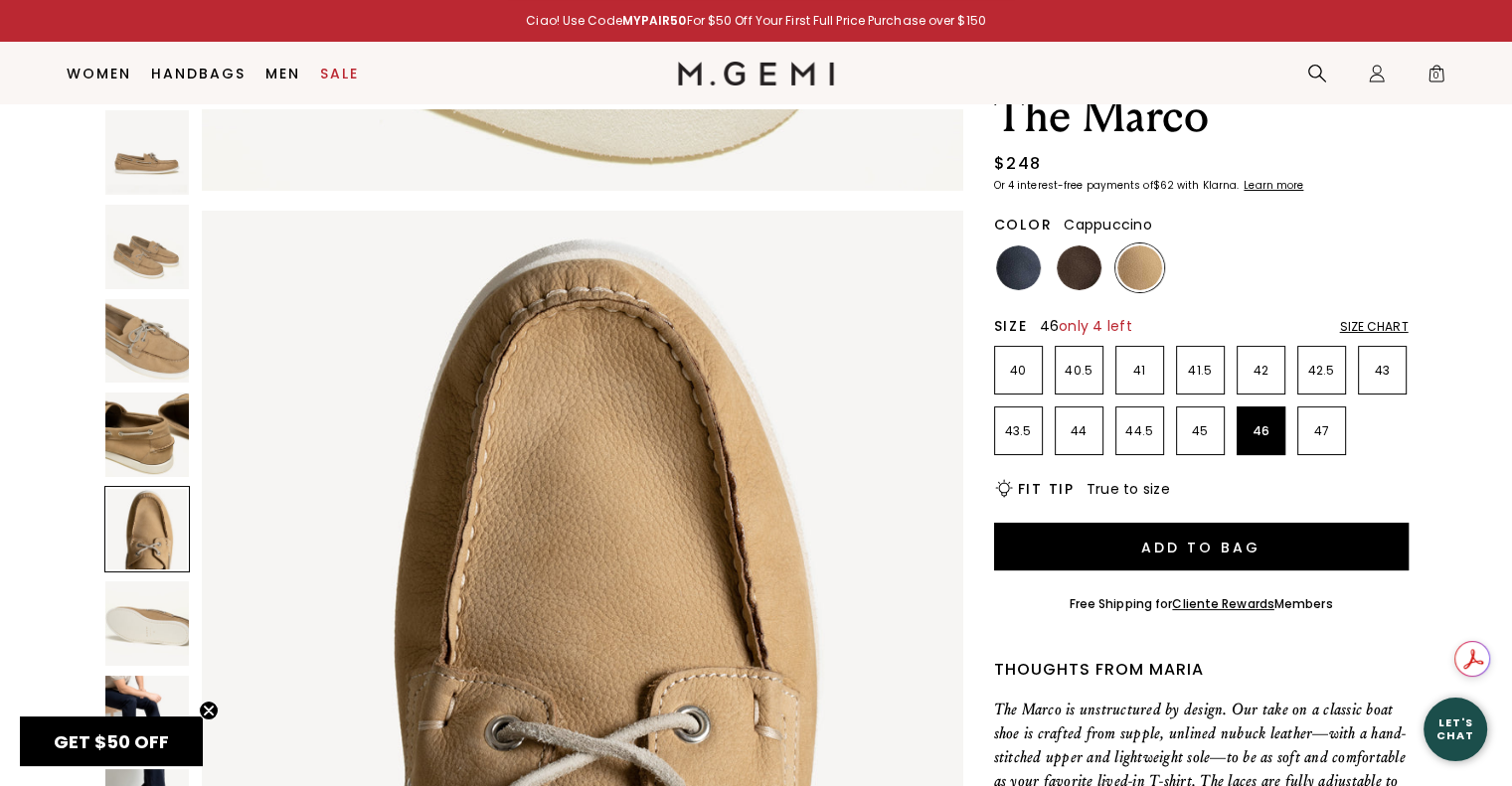scroll, scrollTop: 3061, scrollLeft: 0, axis: vertical 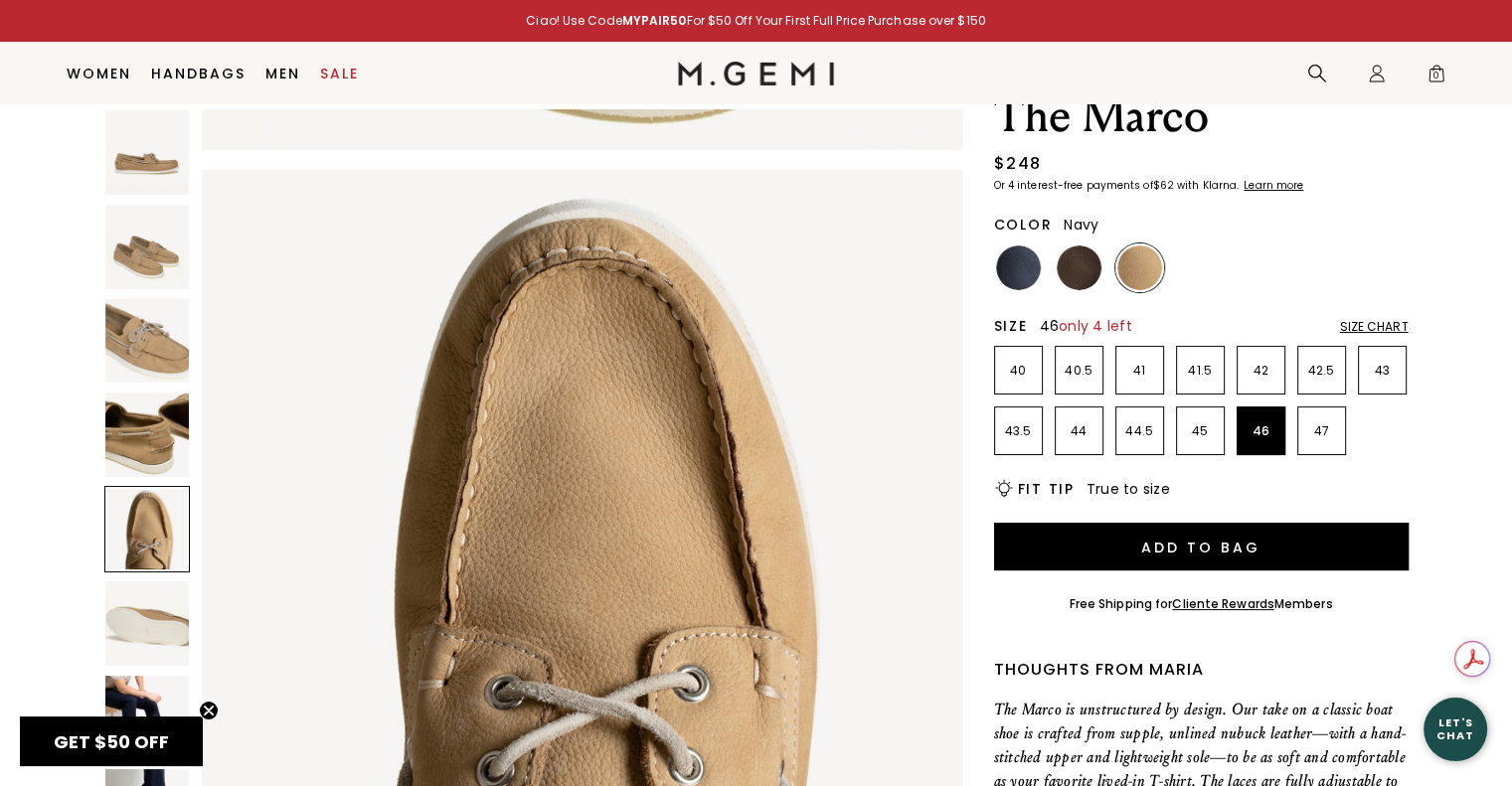 click at bounding box center (1018, 267) 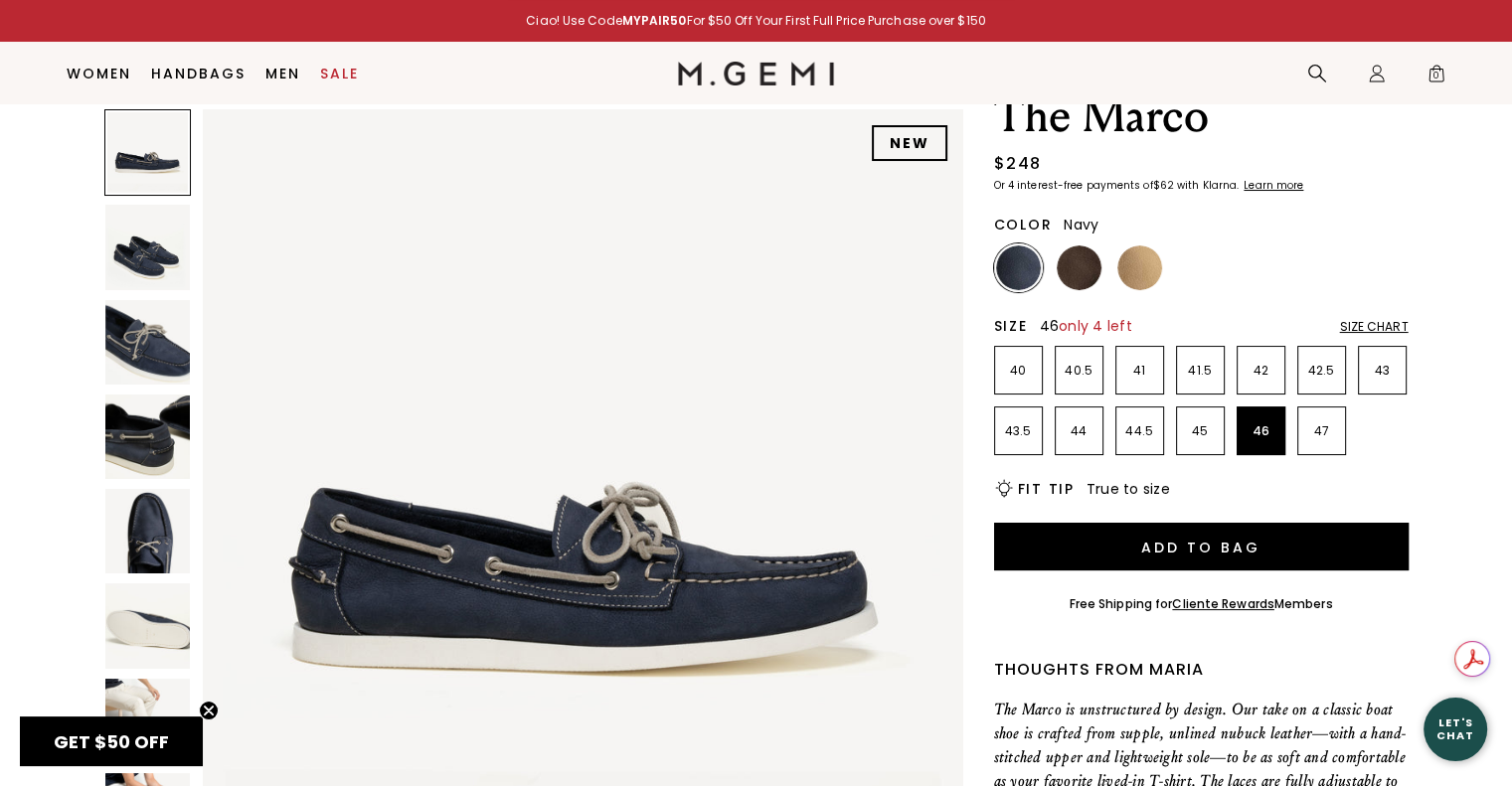 scroll, scrollTop: 0, scrollLeft: 0, axis: both 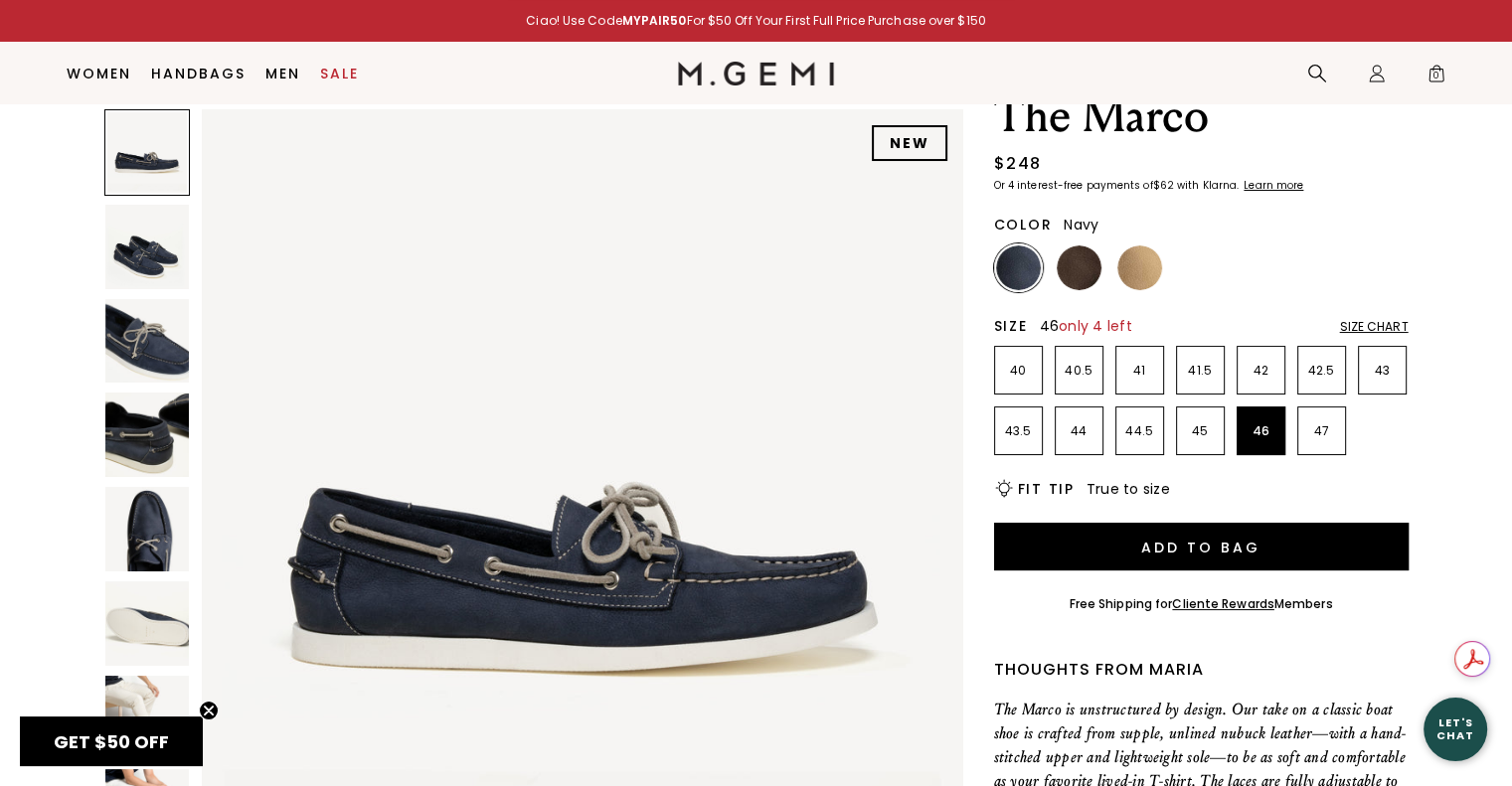 click at bounding box center (147, 529) 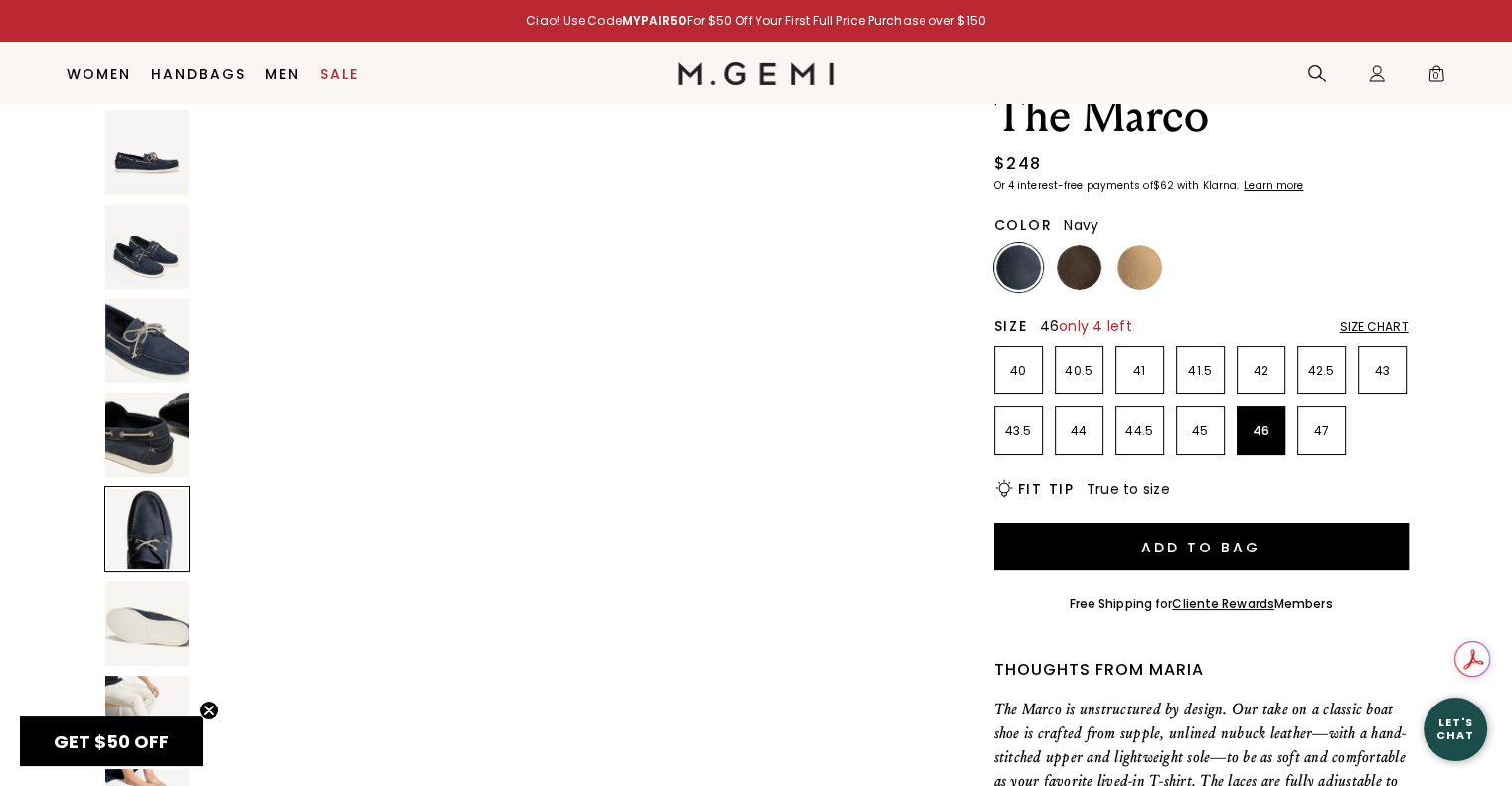 scroll, scrollTop: 3061, scrollLeft: 0, axis: vertical 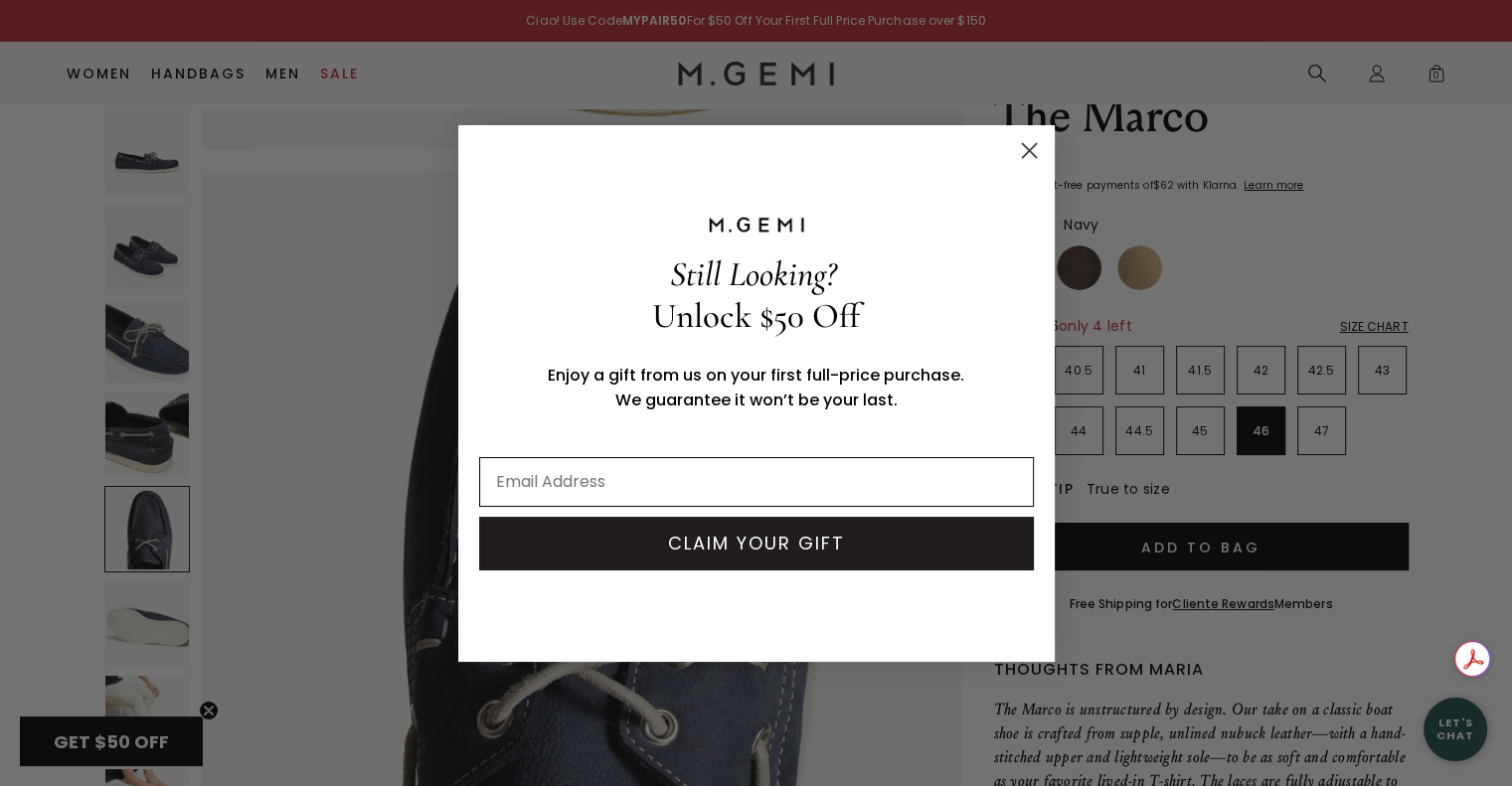 click at bounding box center (756, 482) 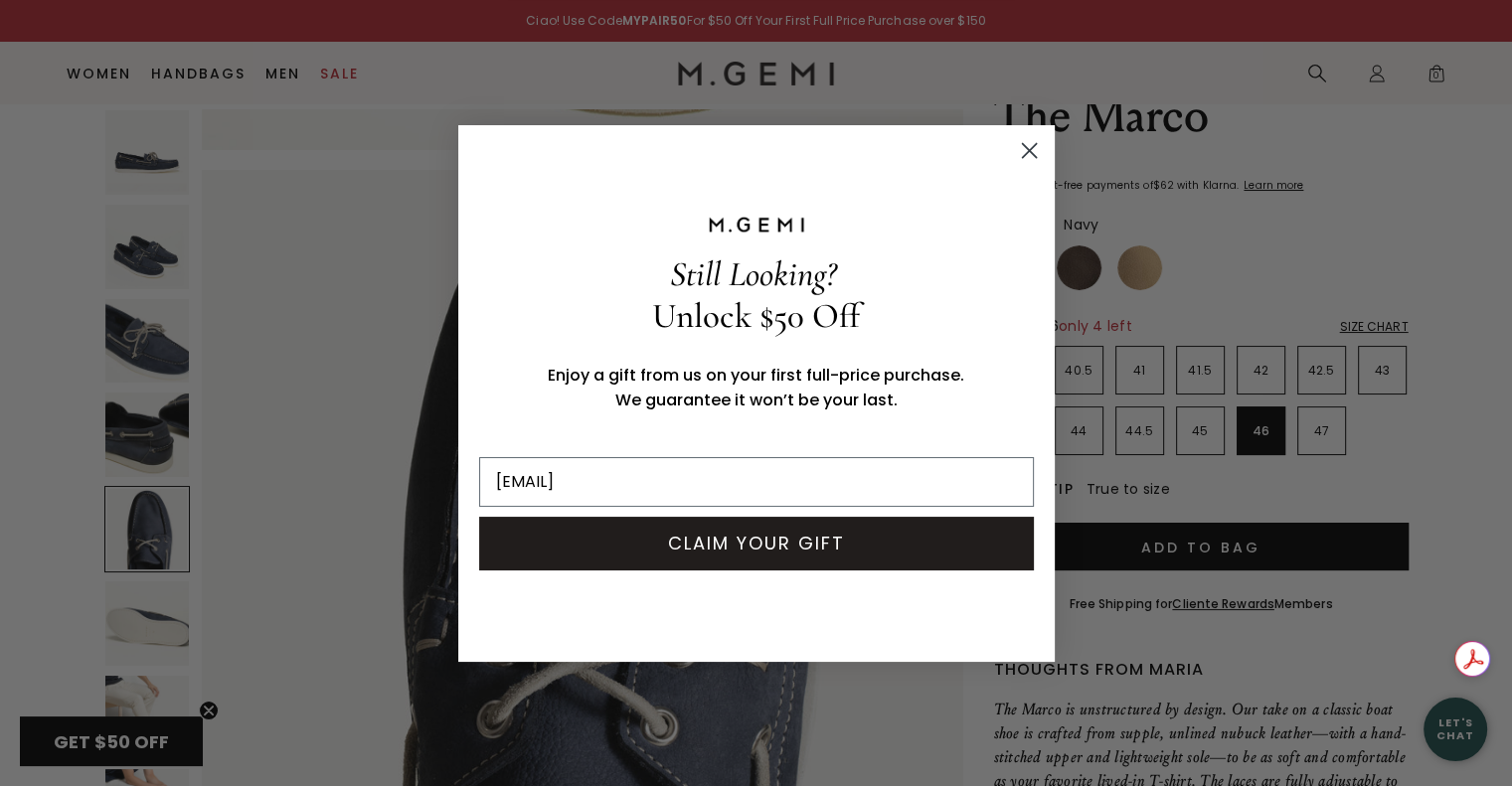 click on "CLAIM YOUR GIFT" at bounding box center [756, 544] 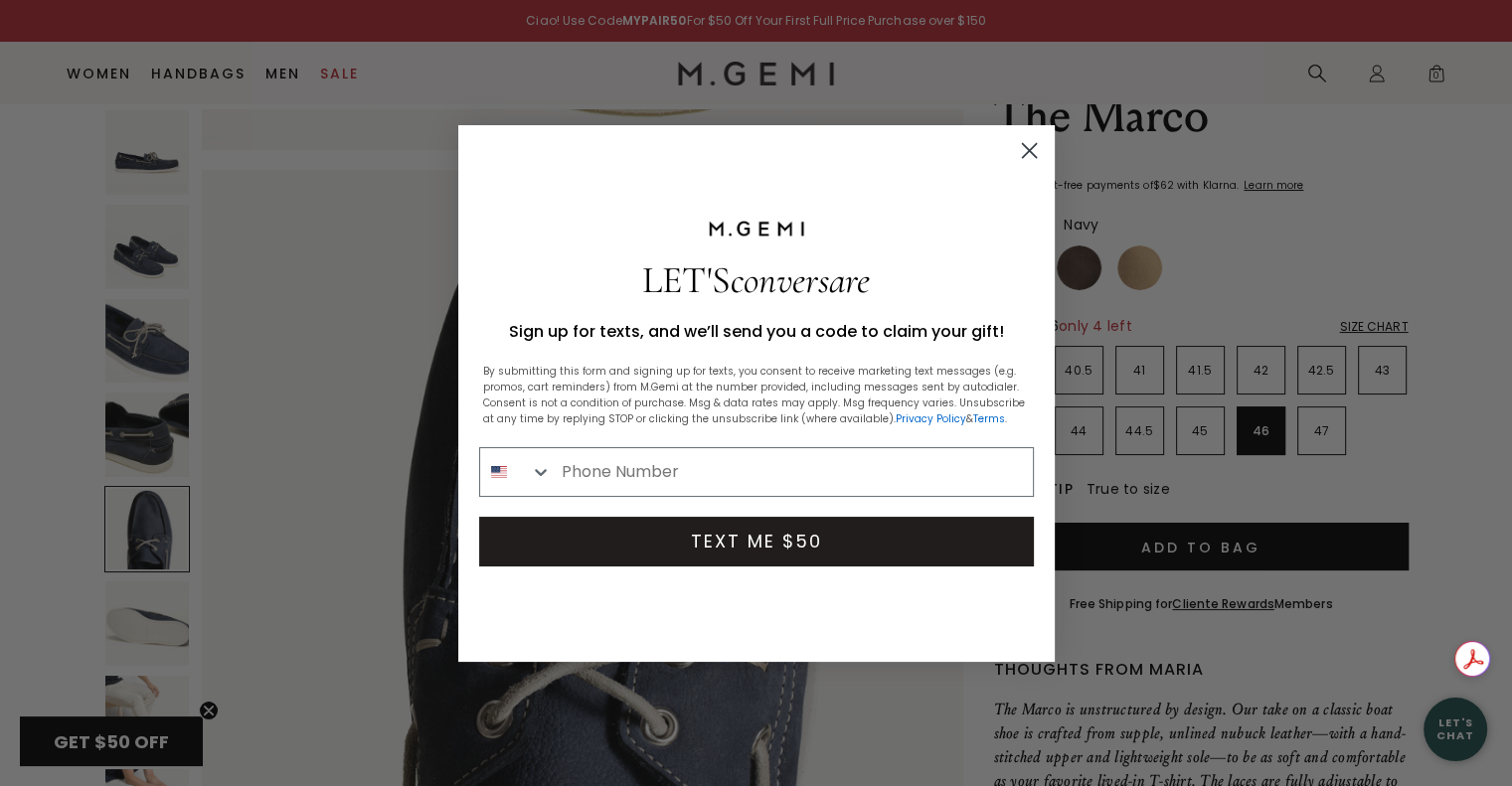 click 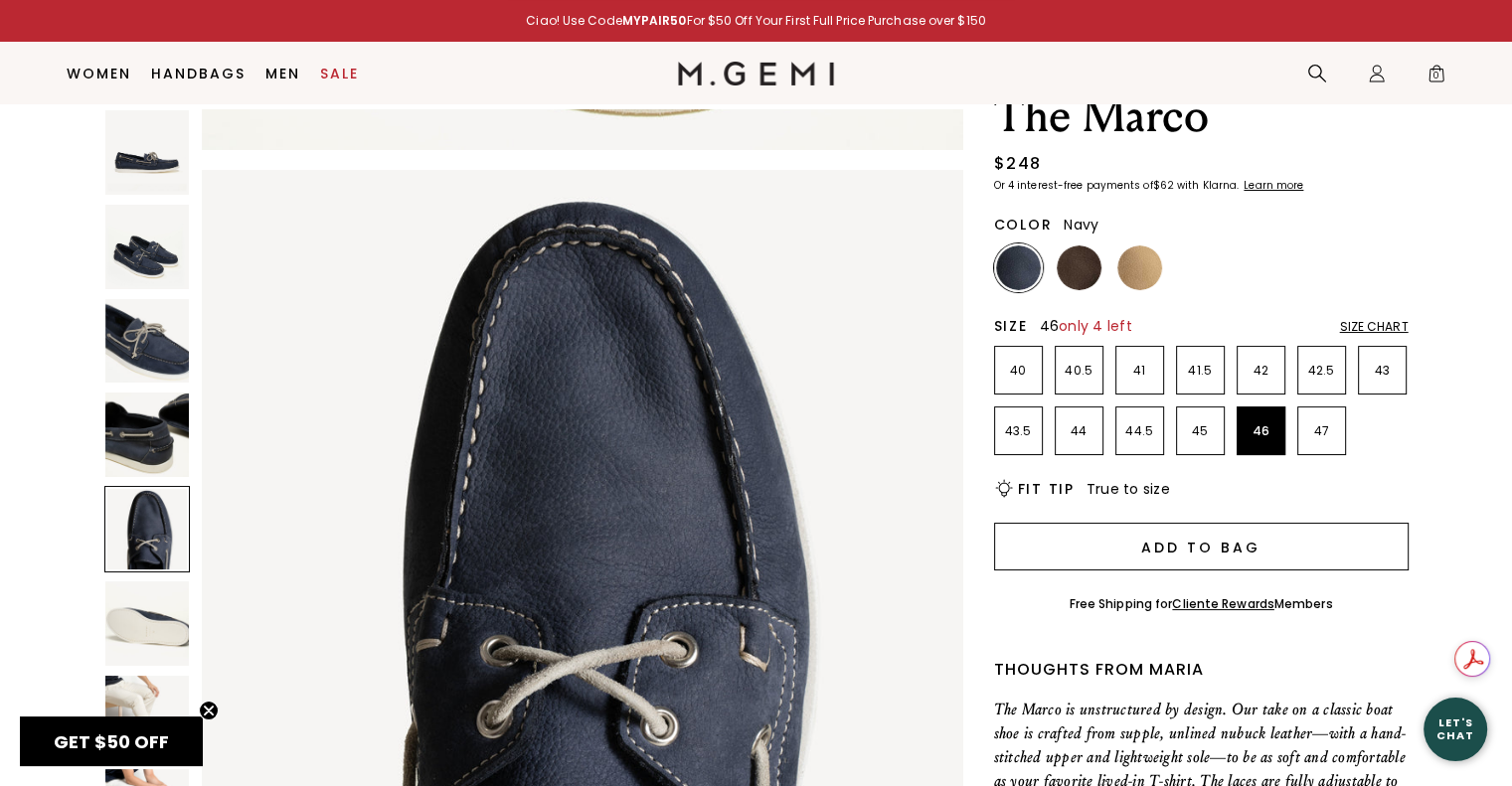 click on "Add to Bag" at bounding box center (1201, 547) 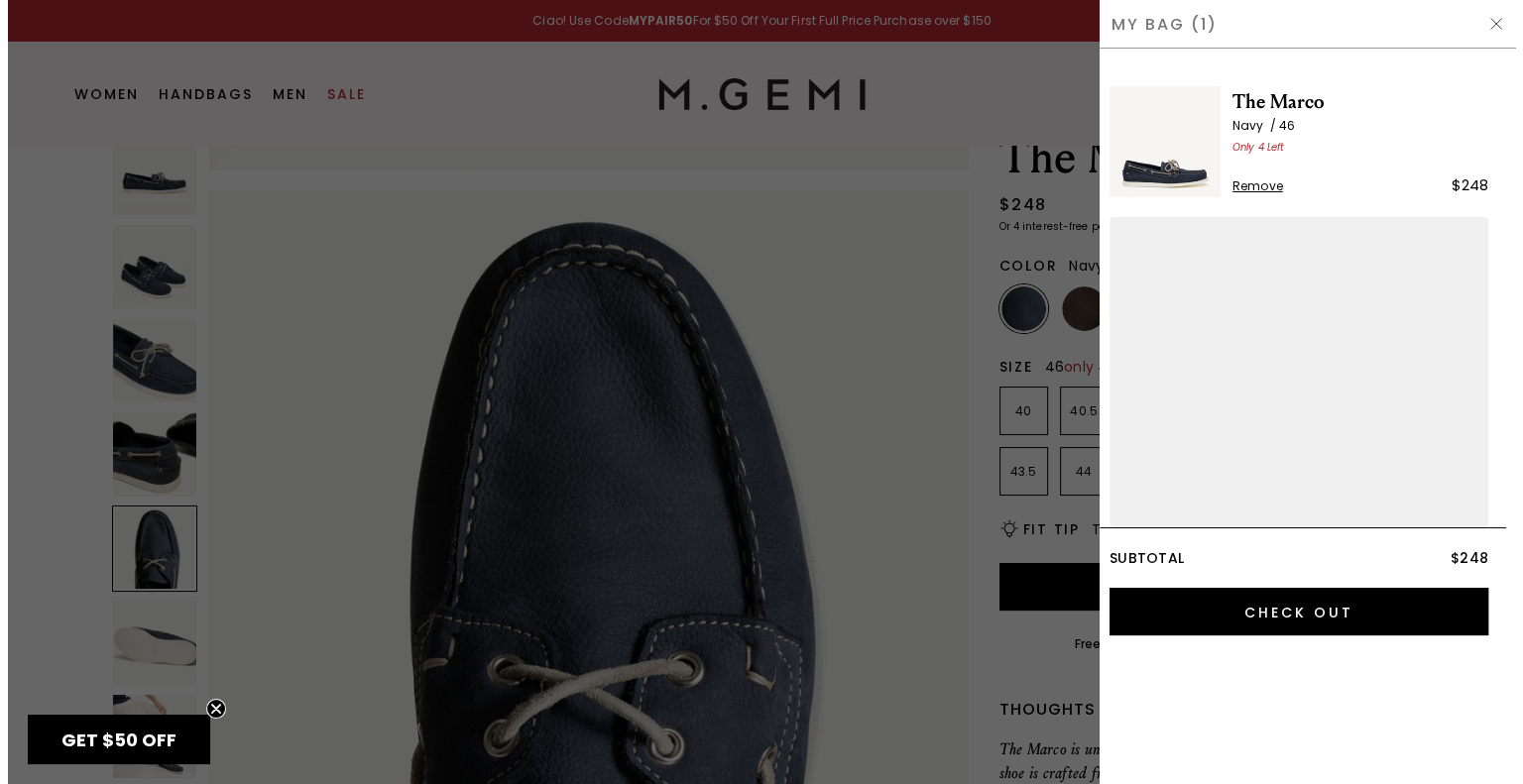 scroll, scrollTop: 0, scrollLeft: 0, axis: both 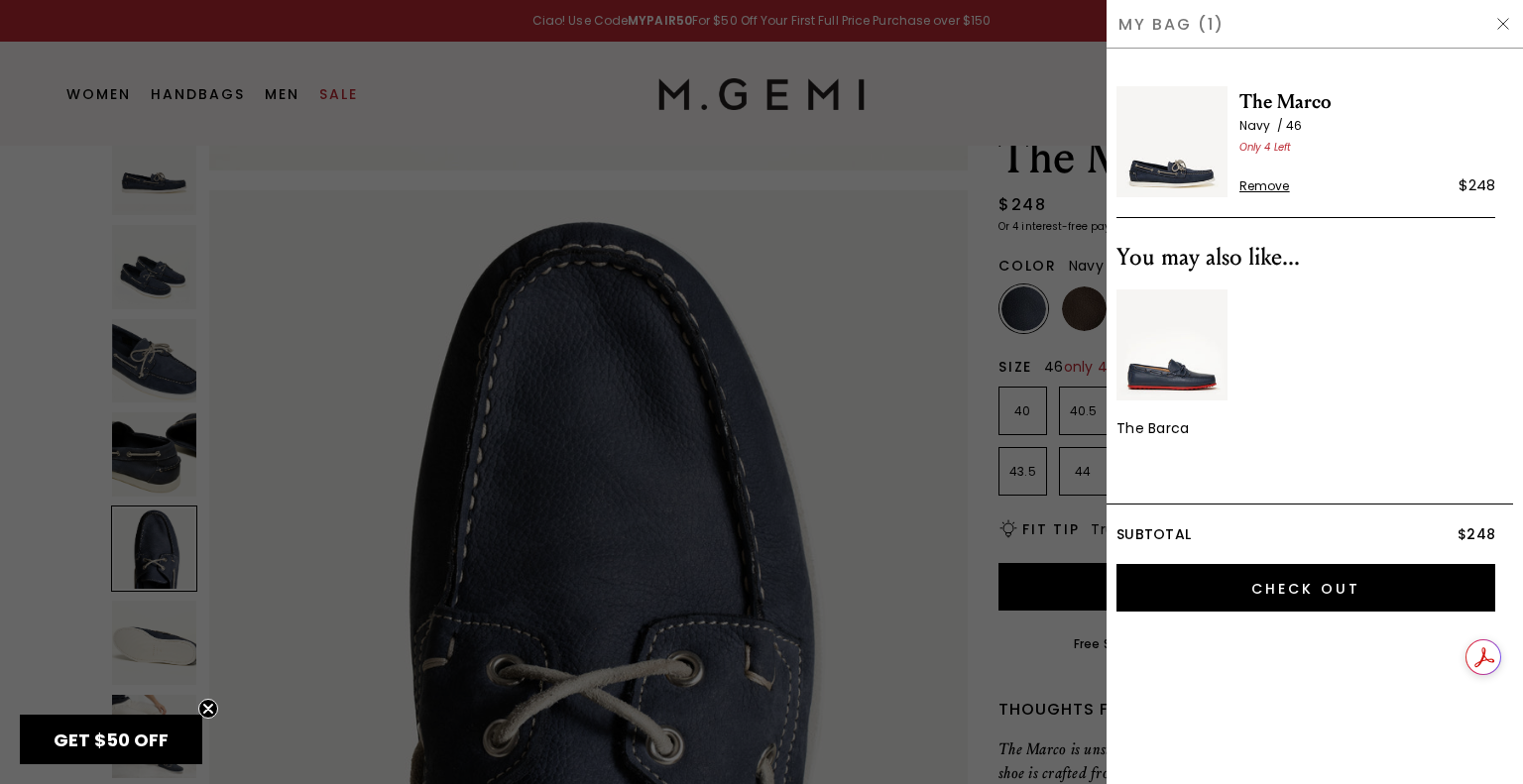 click at bounding box center [1503, 24] 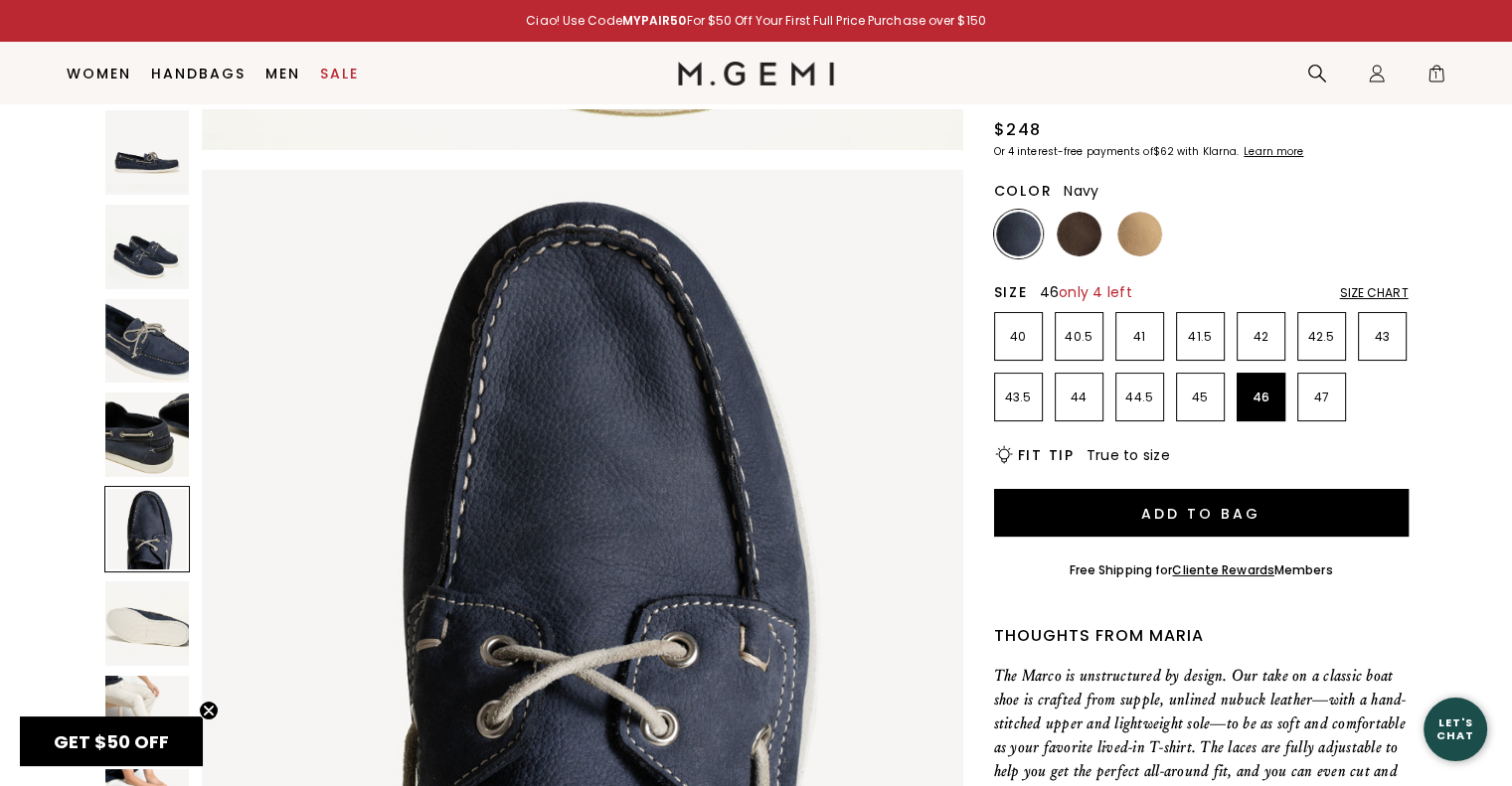 scroll, scrollTop: 123, scrollLeft: 0, axis: vertical 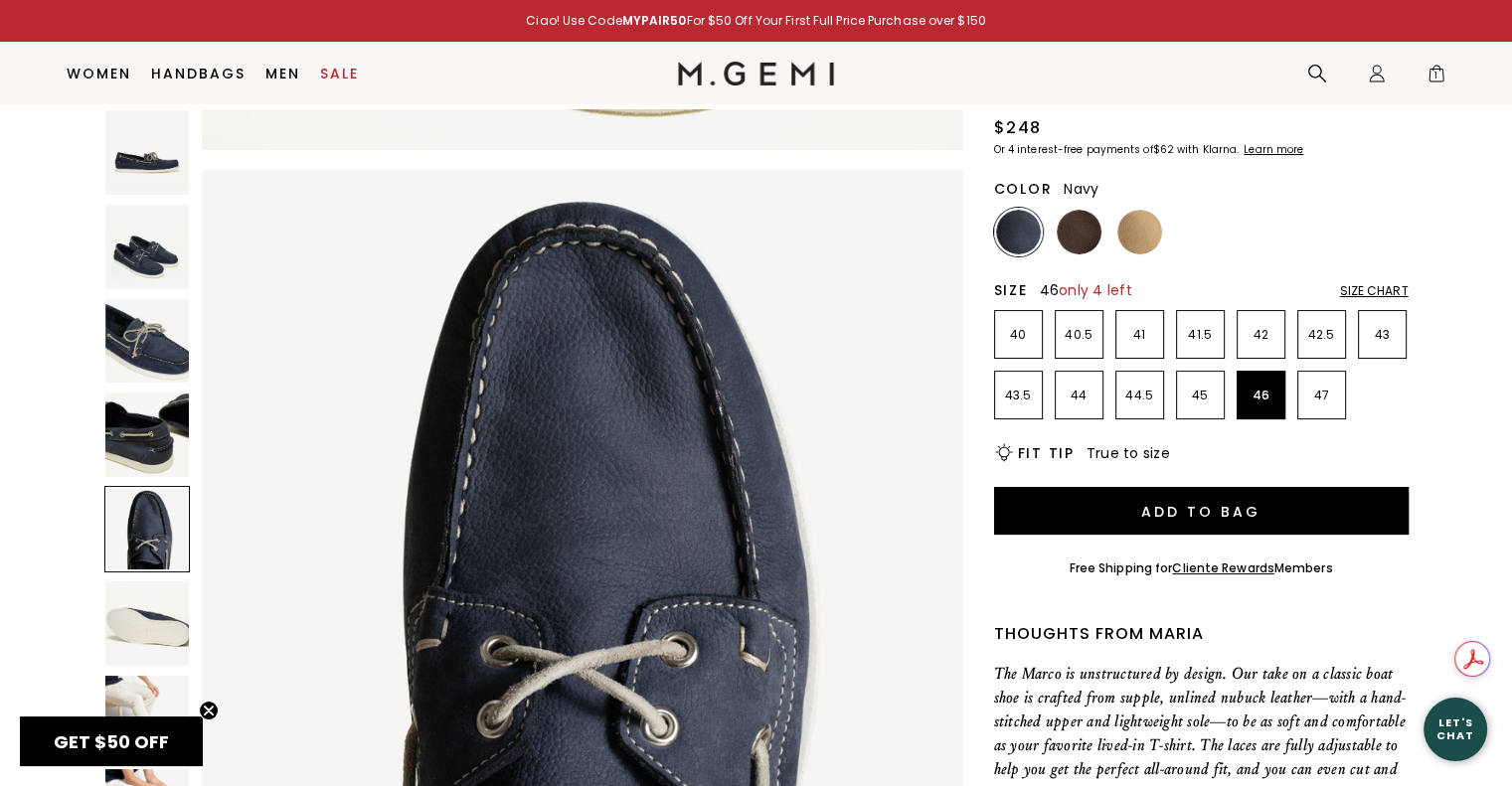click at bounding box center [147, 434] 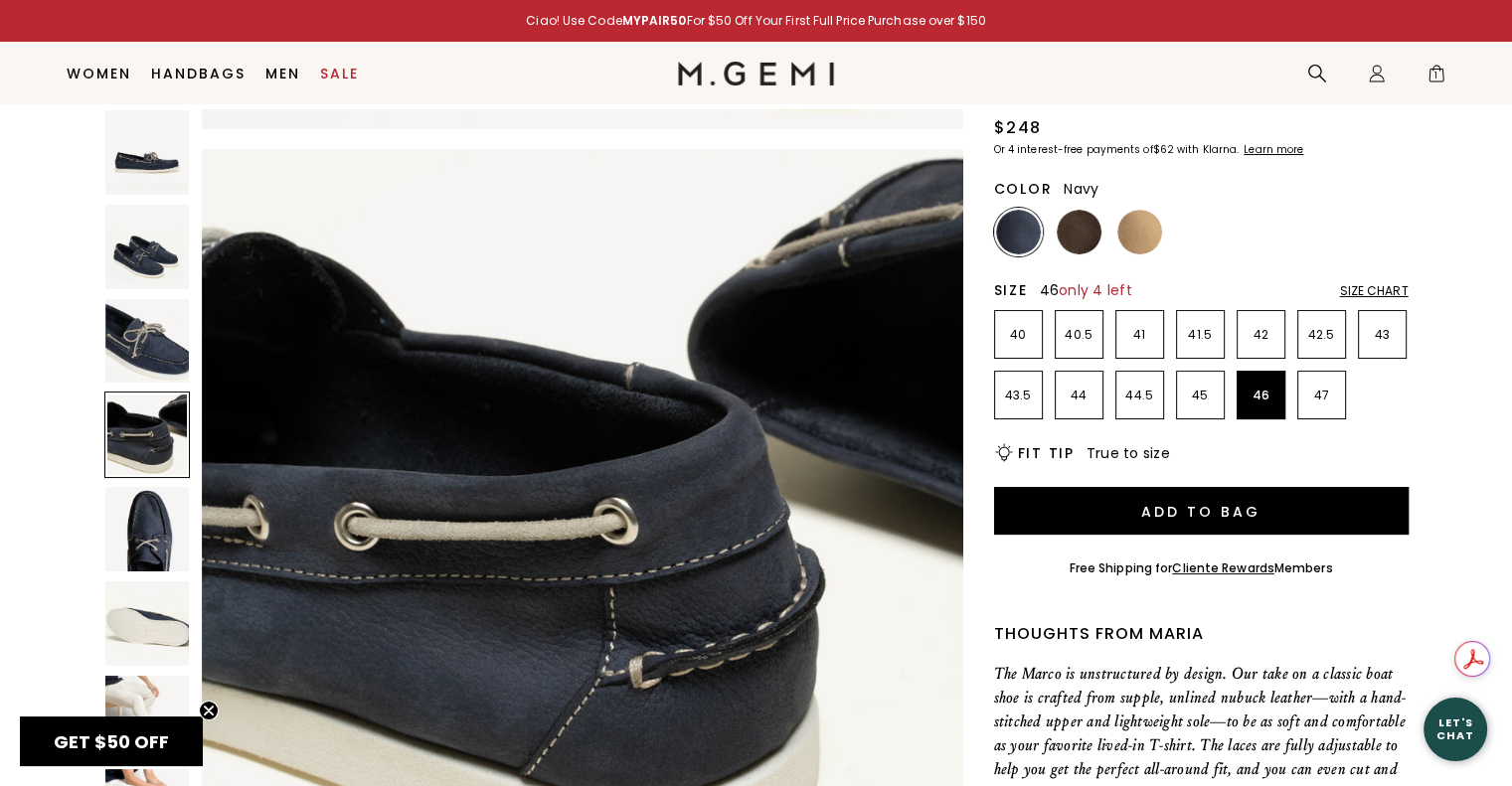 scroll, scrollTop: 2295, scrollLeft: 0, axis: vertical 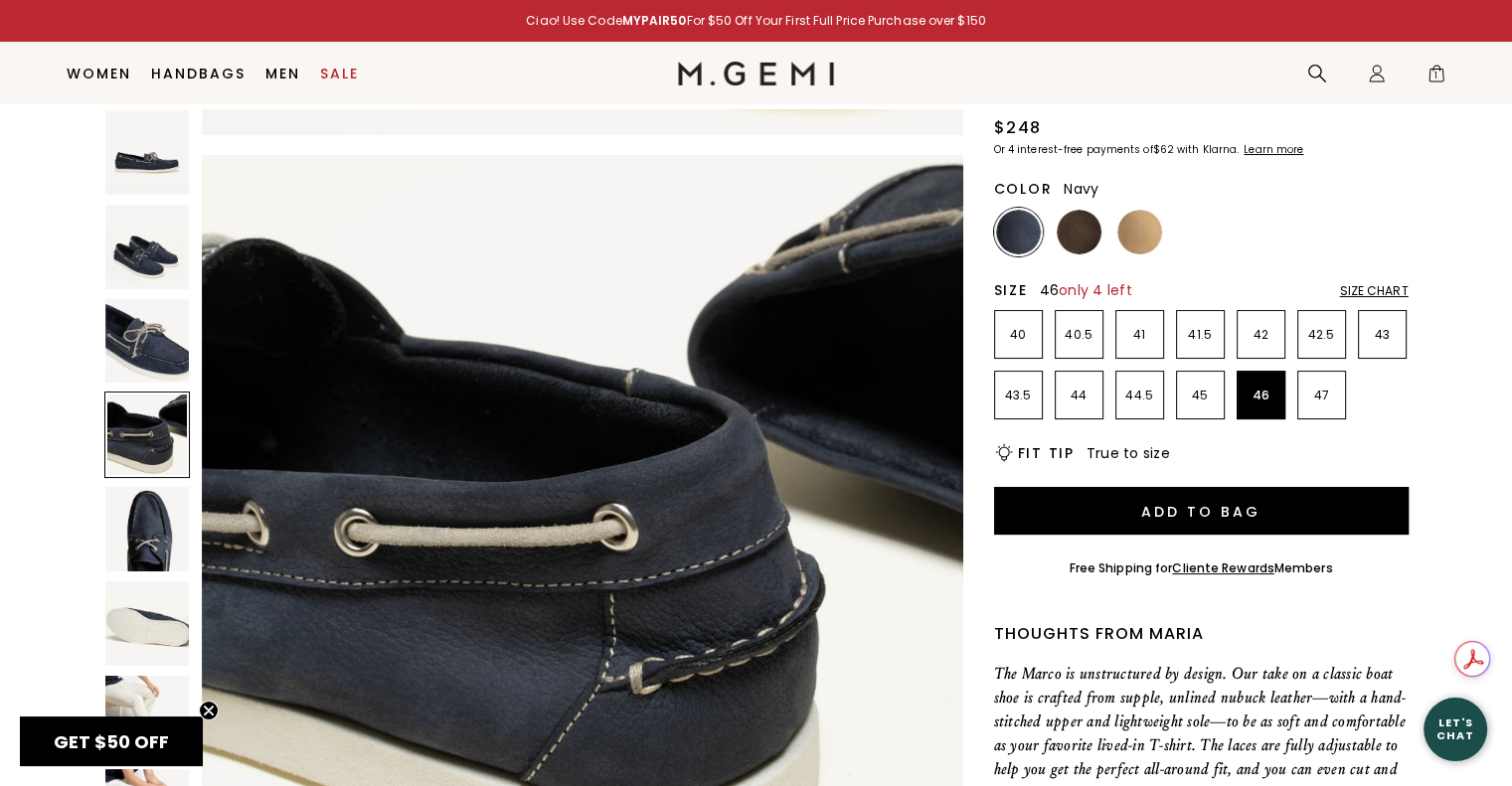 click at bounding box center [147, 529] 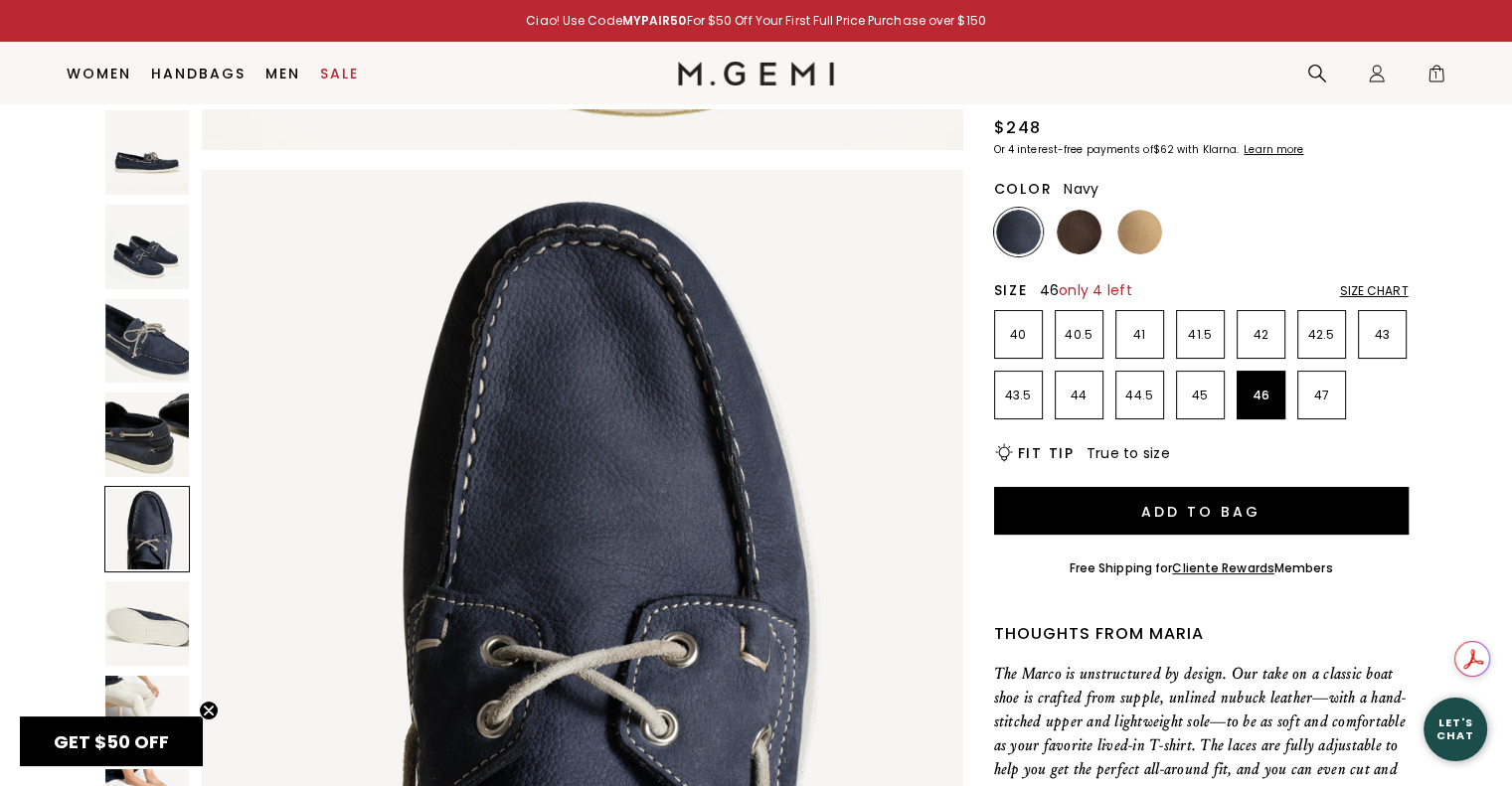 click at bounding box center (147, 623) 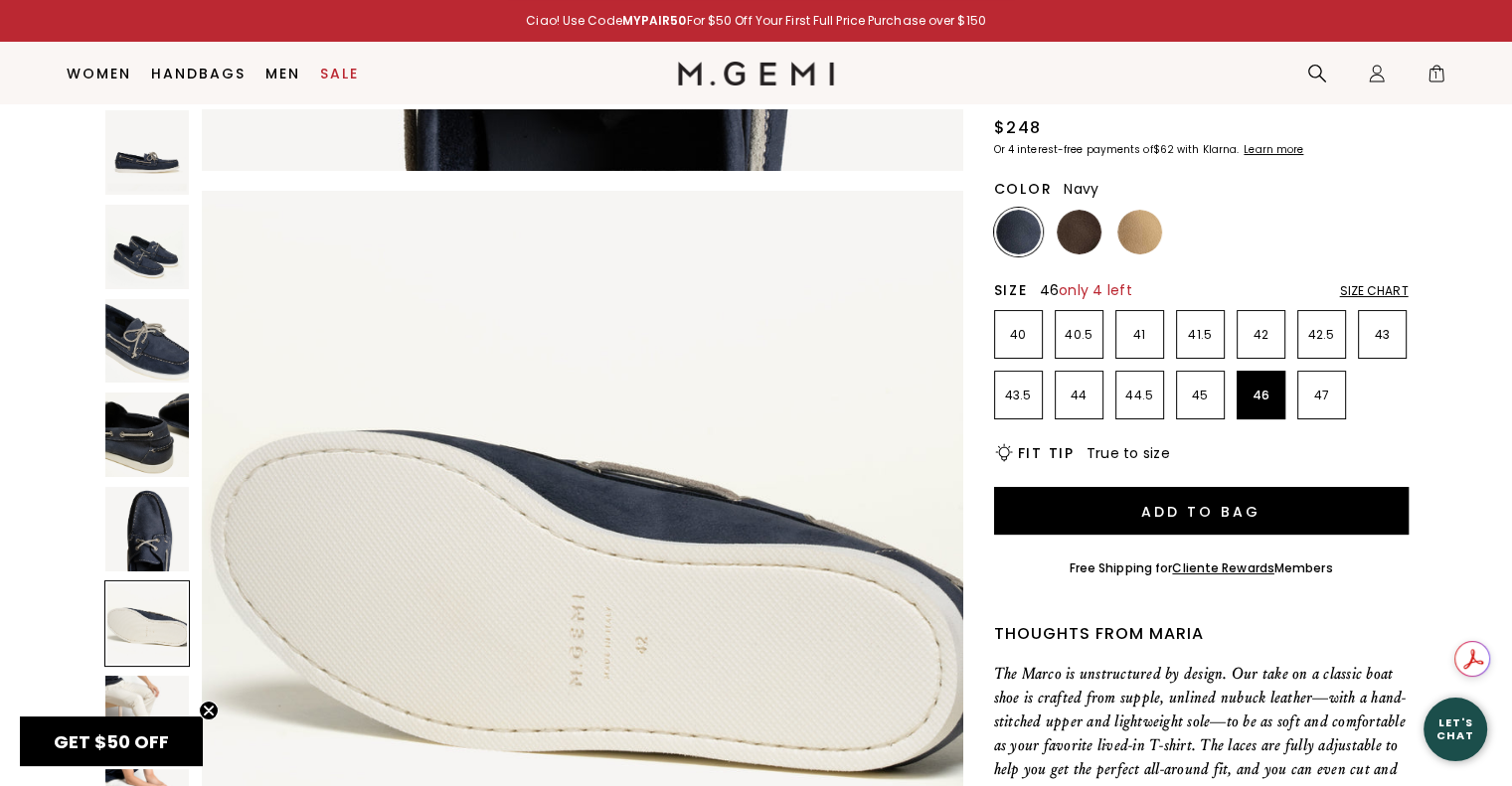 scroll, scrollTop: 3826, scrollLeft: 0, axis: vertical 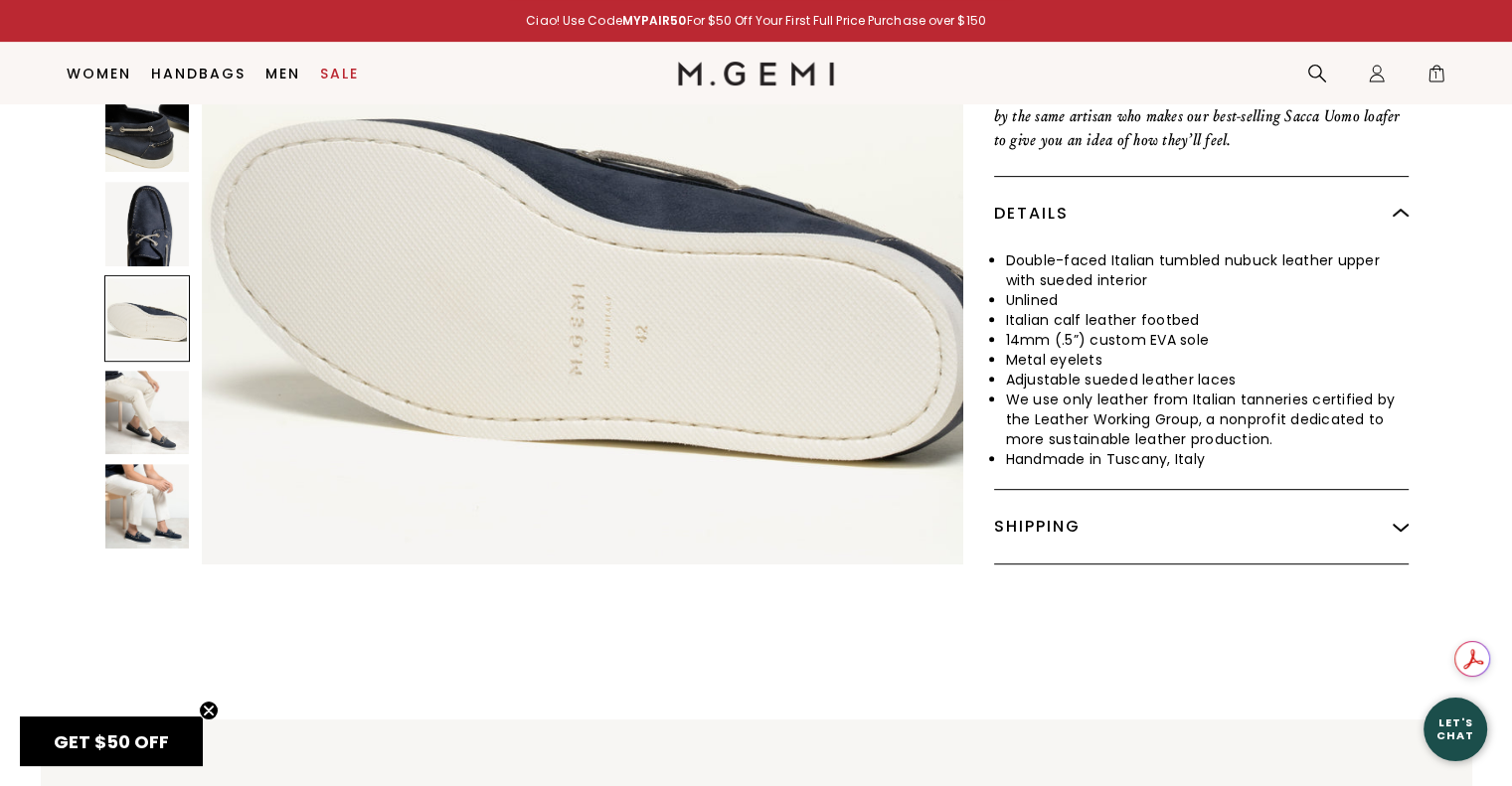 click at bounding box center (147, 506) 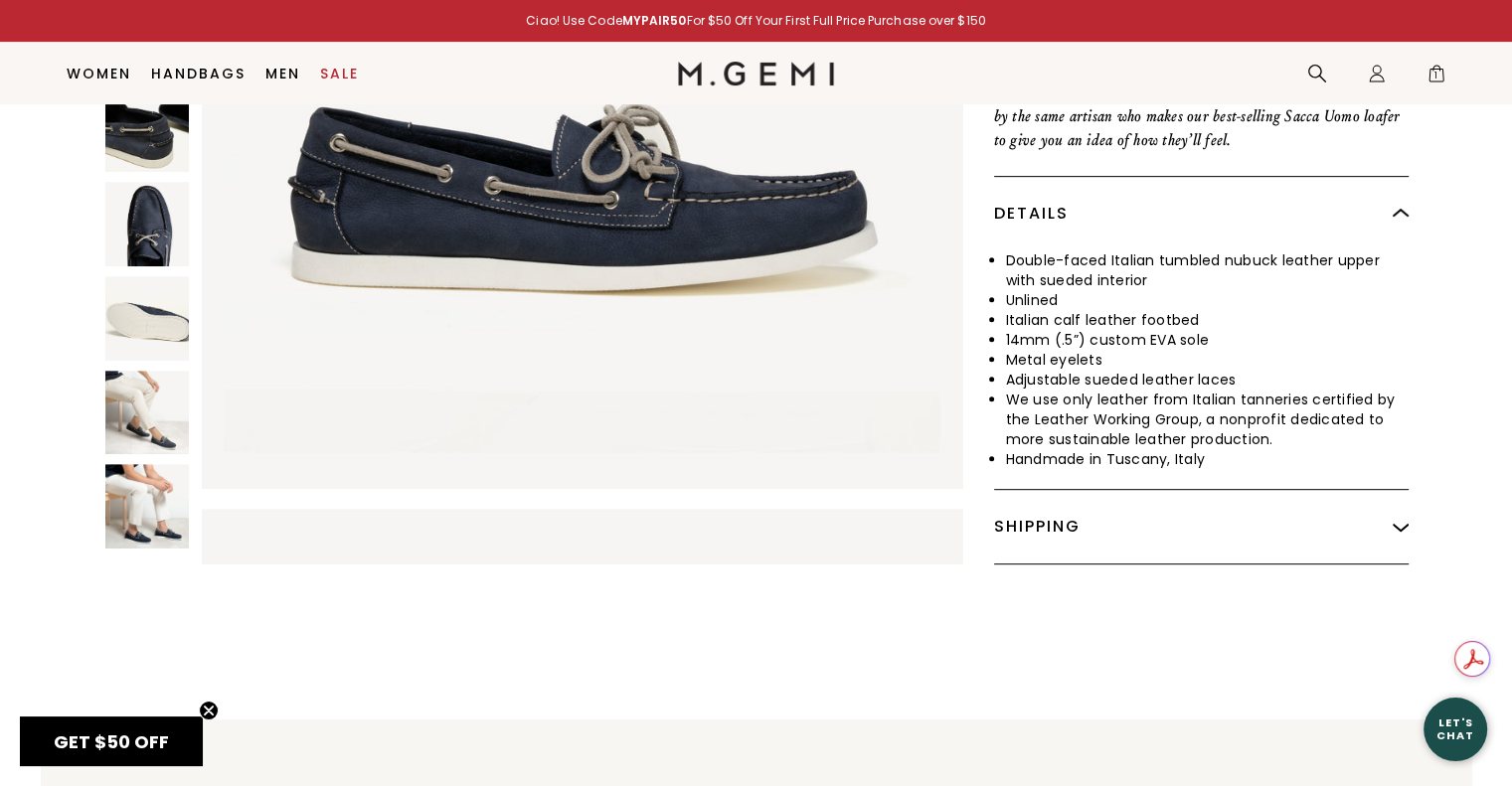scroll, scrollTop: 0, scrollLeft: 0, axis: both 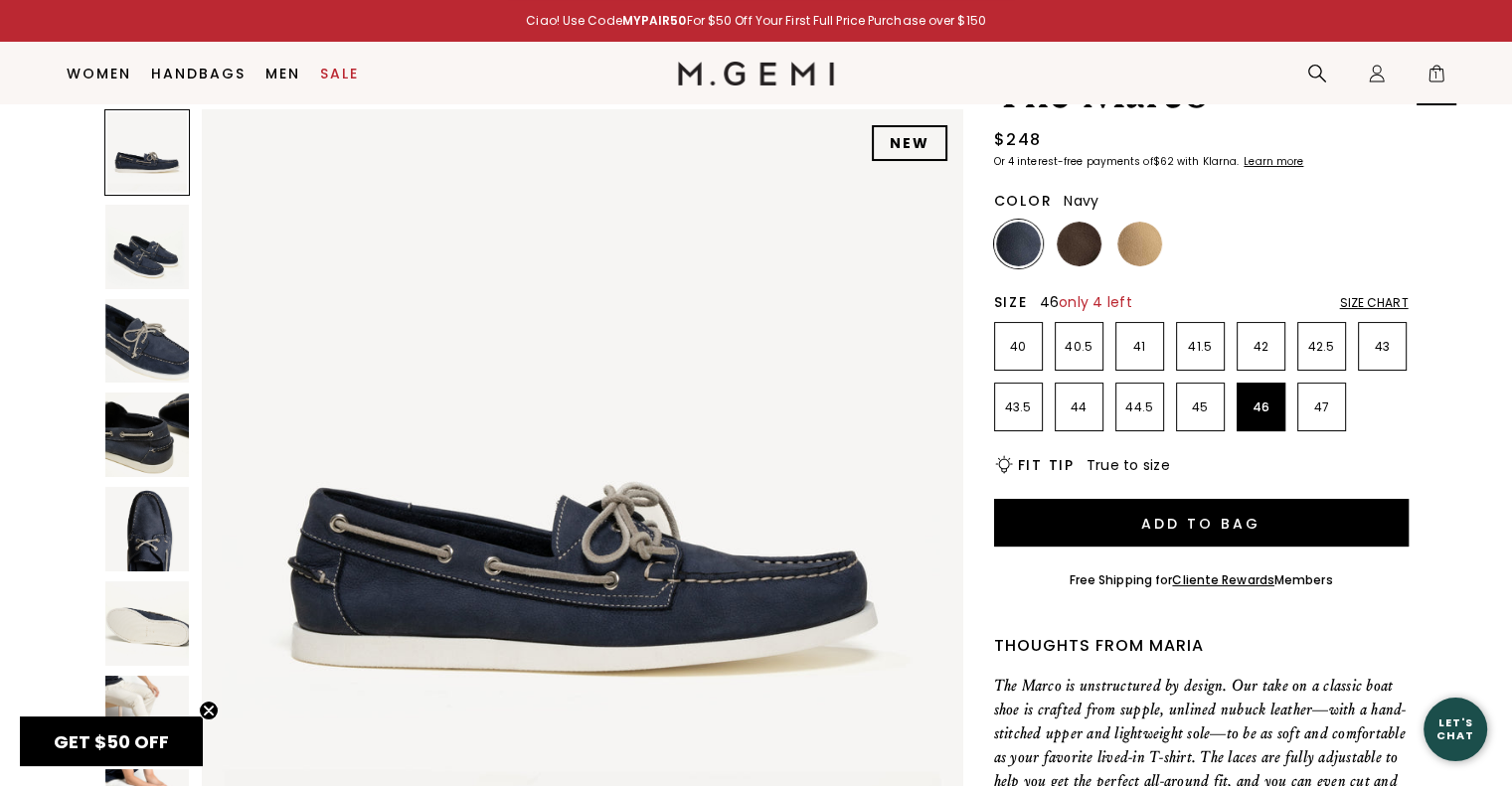 click on "1" at bounding box center (1436, 78) 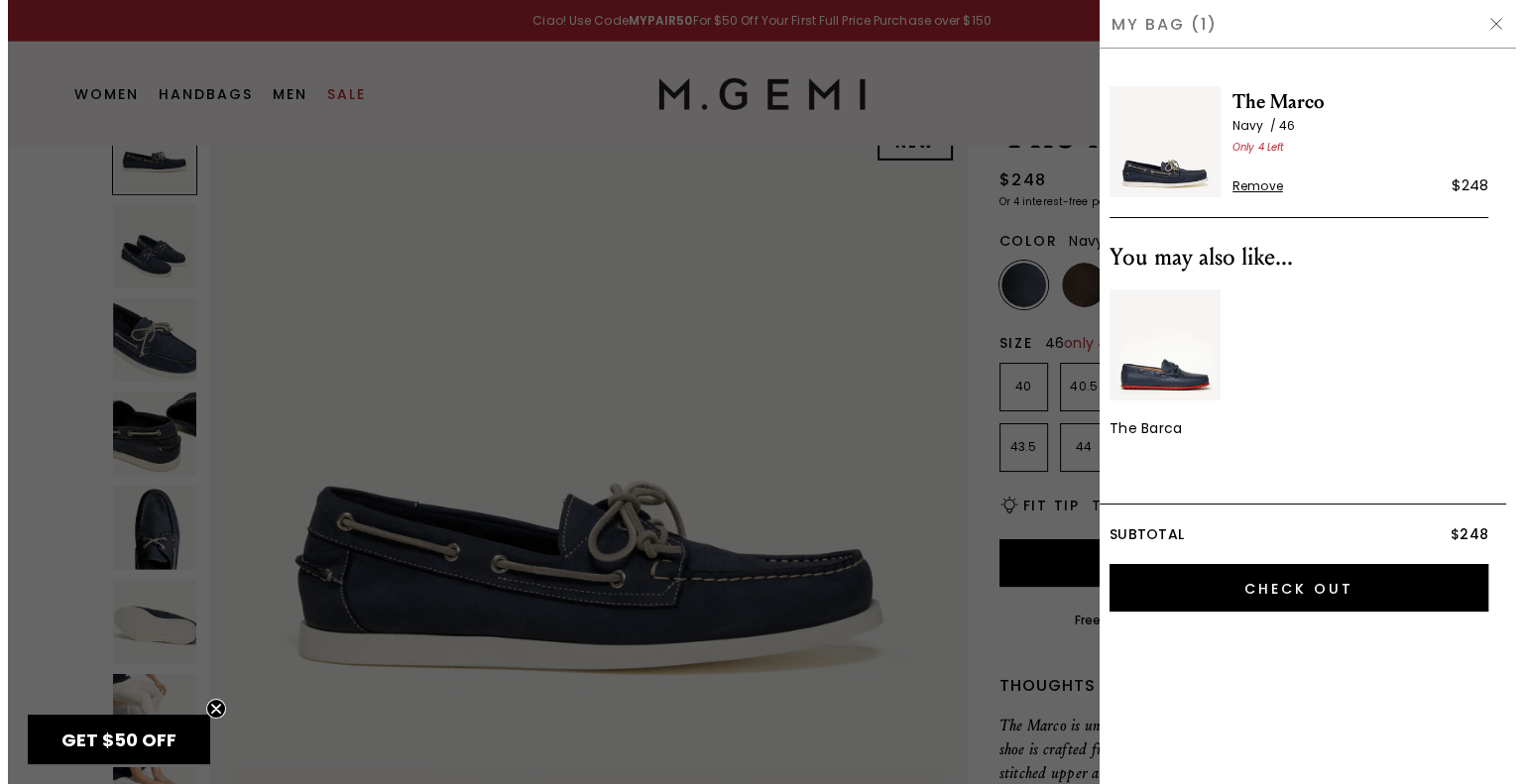 scroll, scrollTop: 0, scrollLeft: 0, axis: both 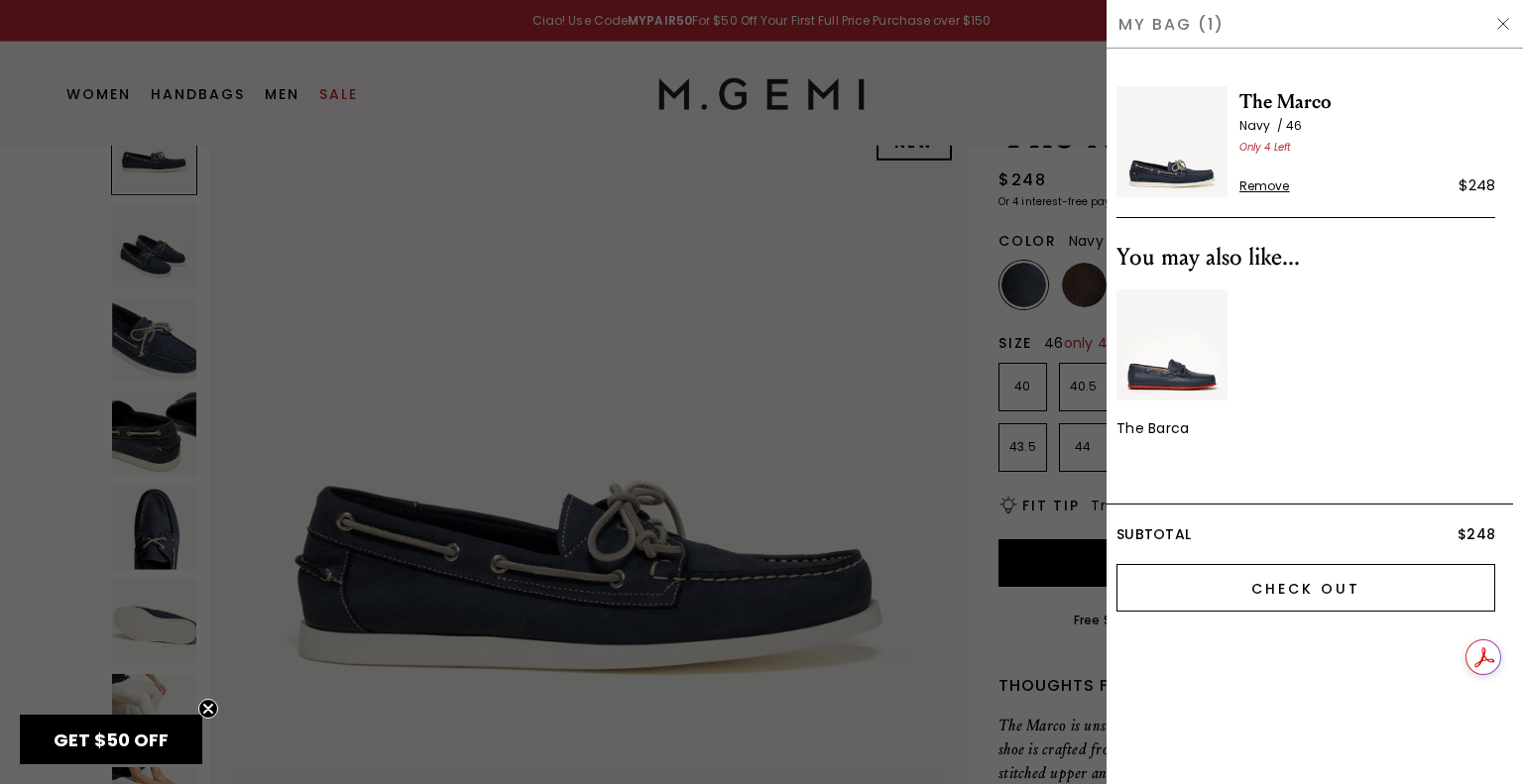 click on "Check Out" at bounding box center (1306, 588) 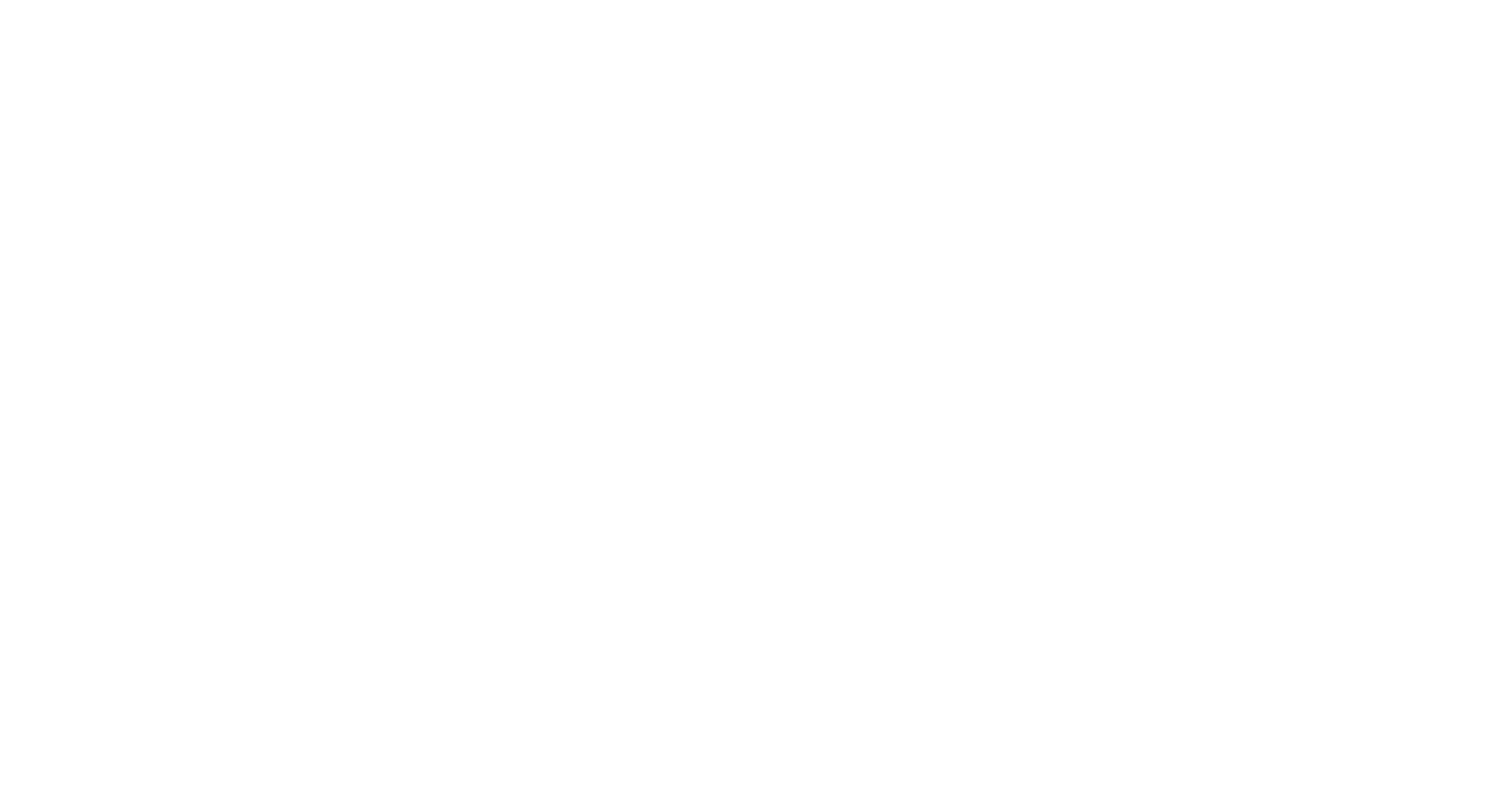 scroll, scrollTop: 0, scrollLeft: 0, axis: both 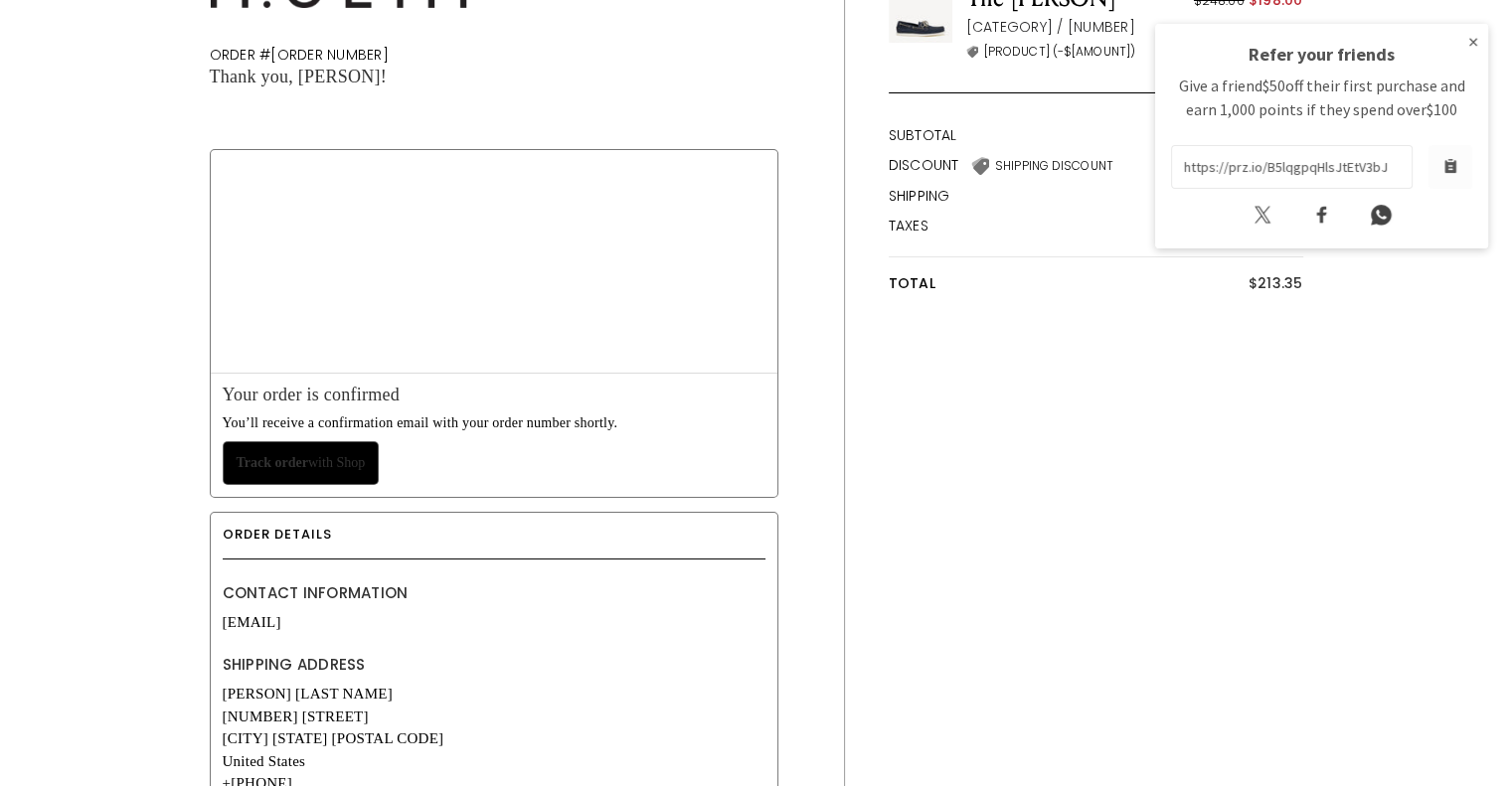 click on "×" at bounding box center [1473, 42] 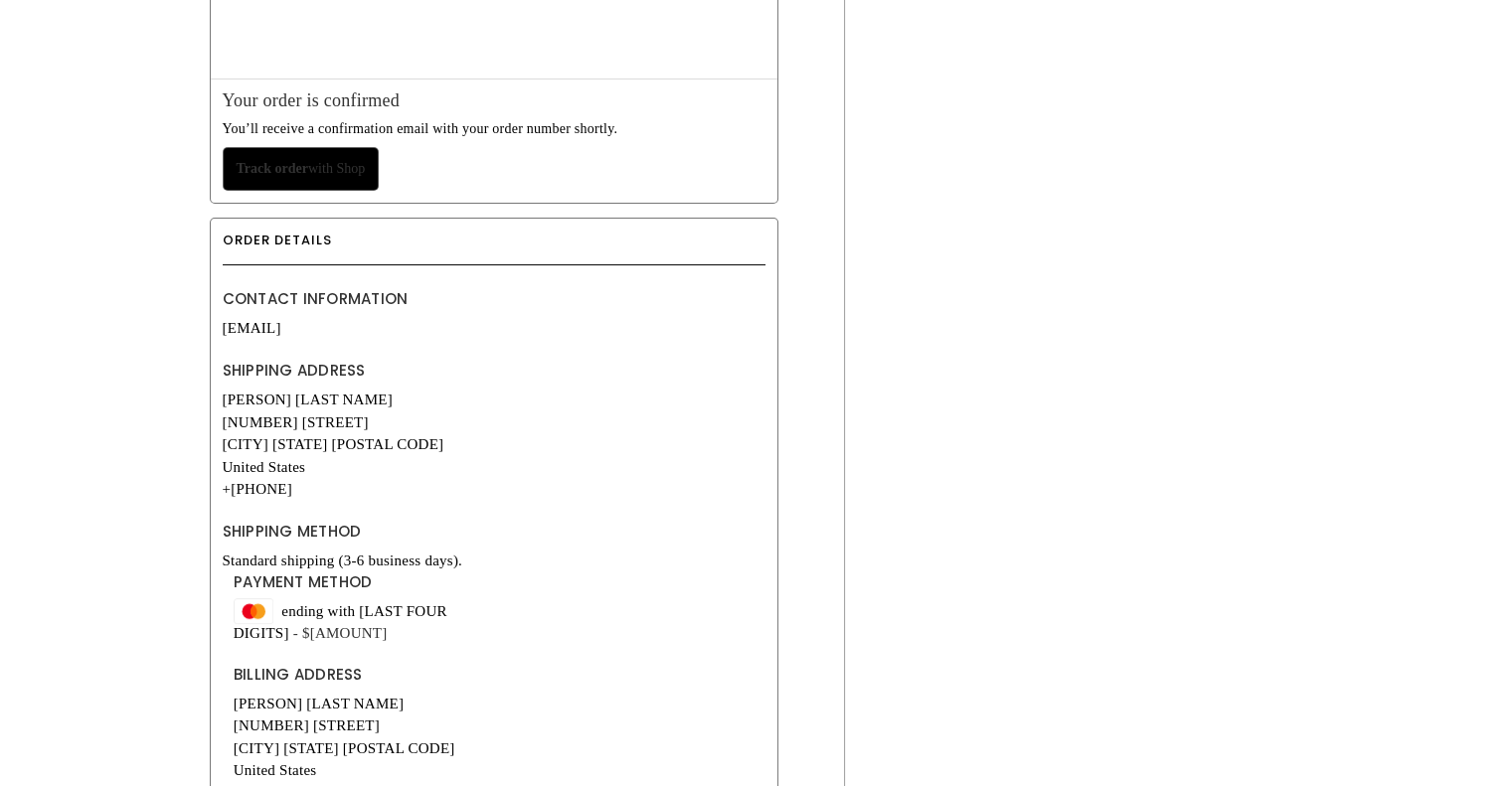 scroll, scrollTop: 0, scrollLeft: 0, axis: both 